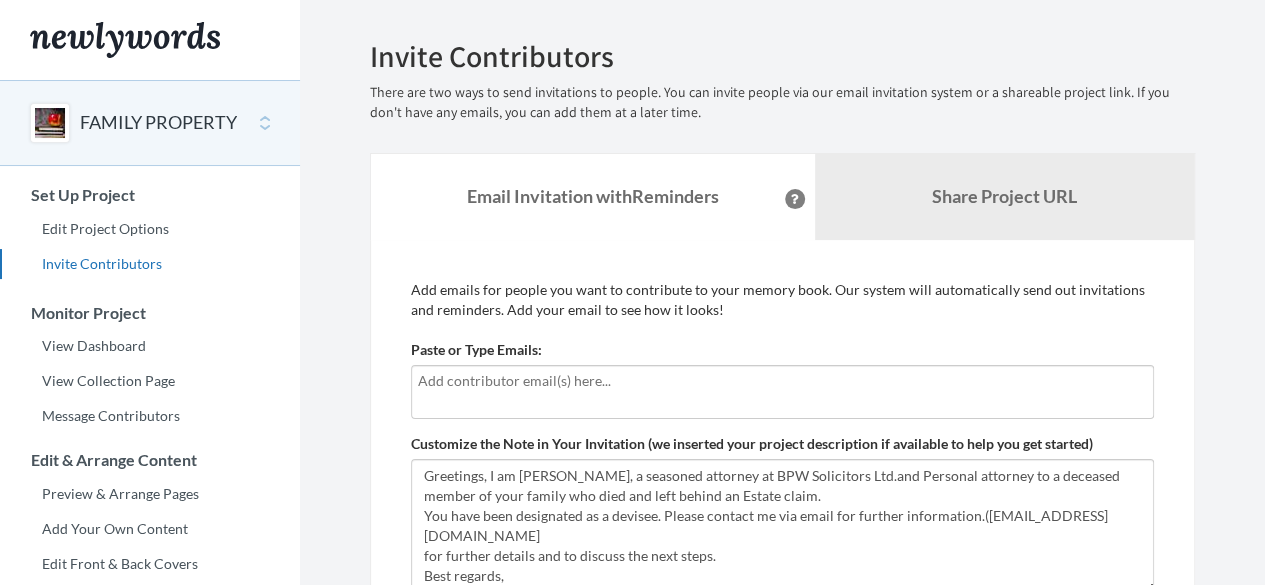 scroll, scrollTop: 0, scrollLeft: 0, axis: both 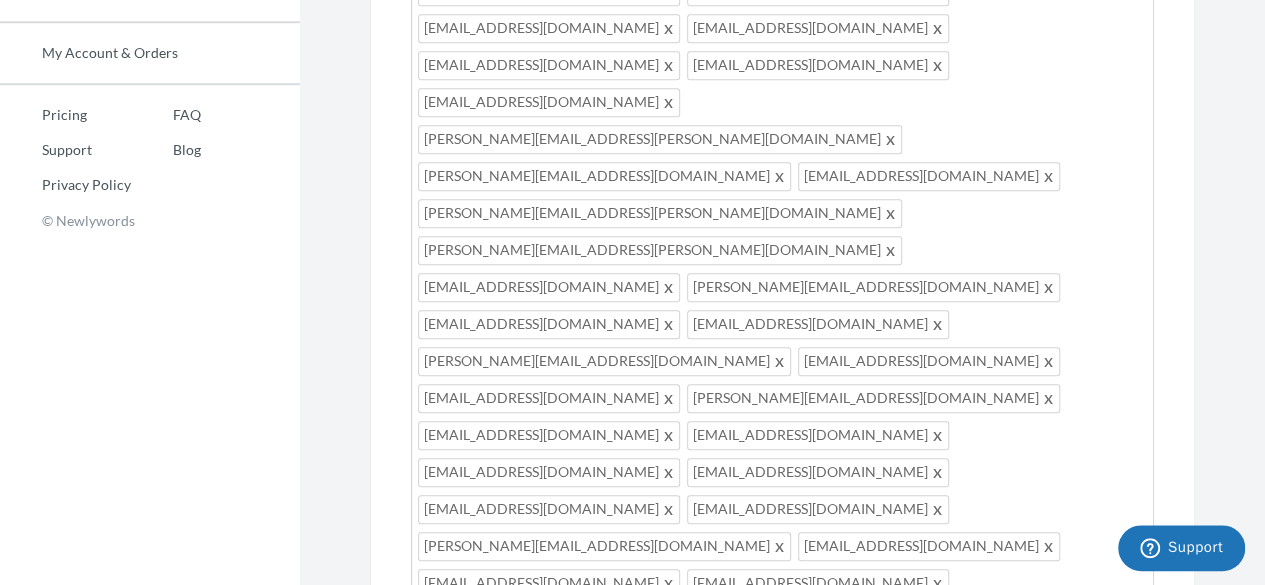 click on "Review Invitation" at bounding box center (1072, 894) 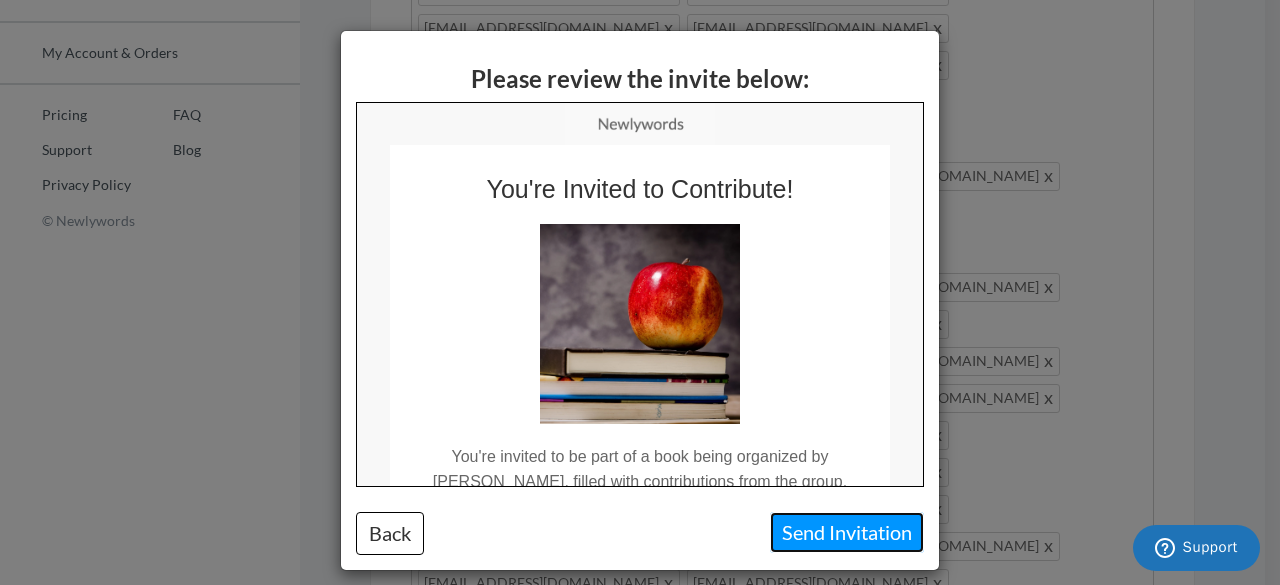 click on "Send Invitation" at bounding box center [847, 532] 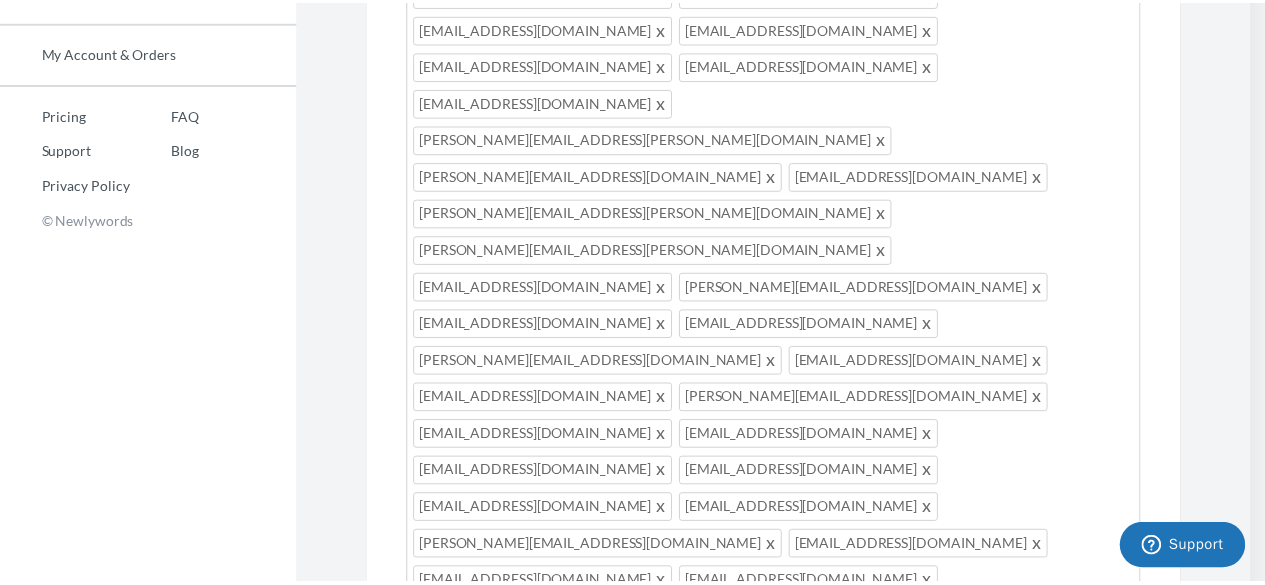 scroll, scrollTop: 778, scrollLeft: 0, axis: vertical 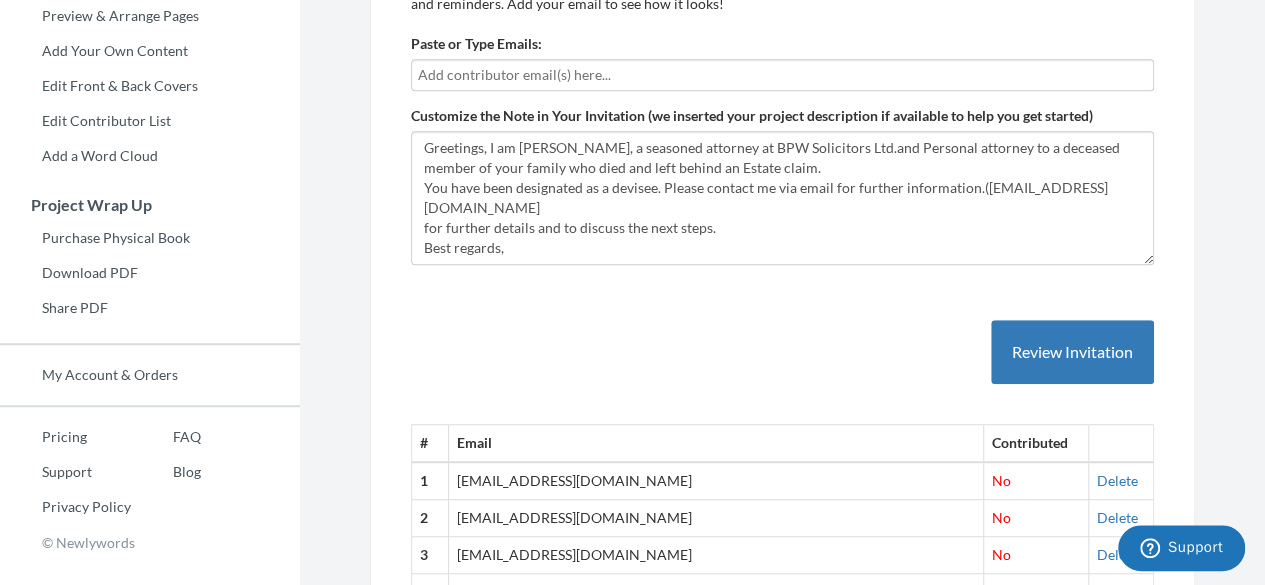 click at bounding box center (782, 75) 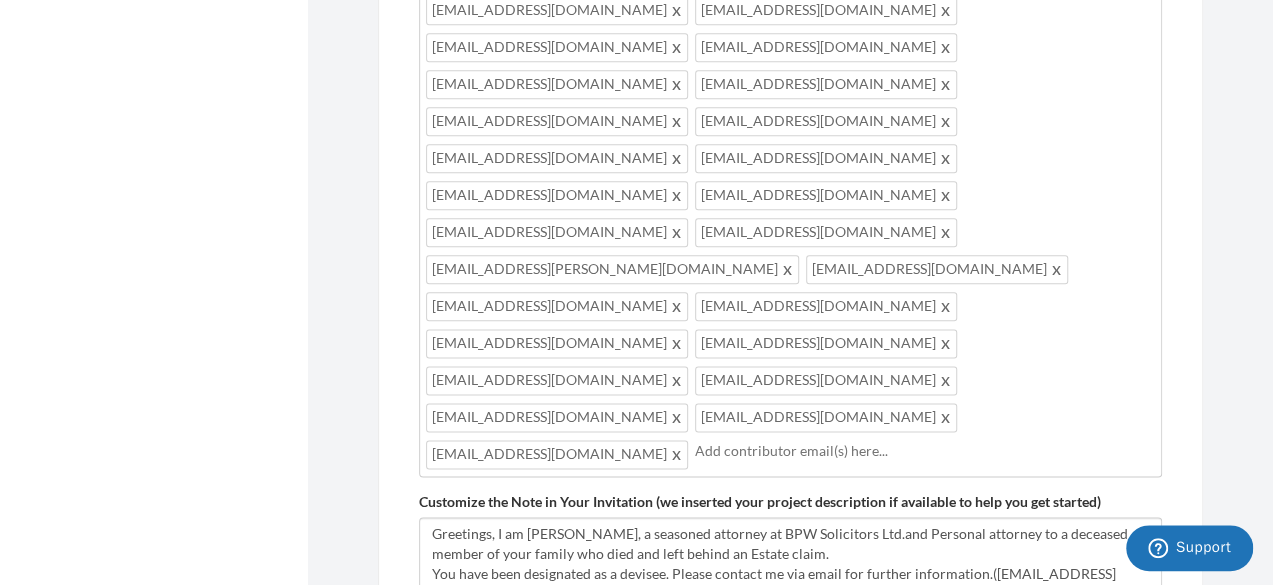 scroll, scrollTop: 1278, scrollLeft: 0, axis: vertical 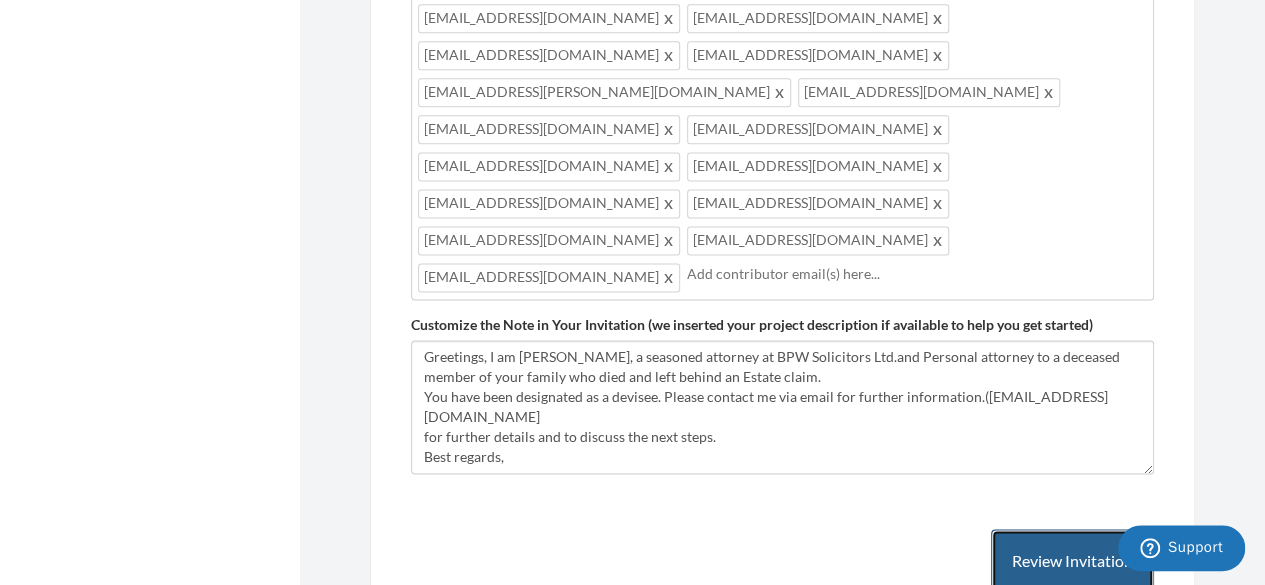 click on "Review Invitation" at bounding box center [1072, 561] 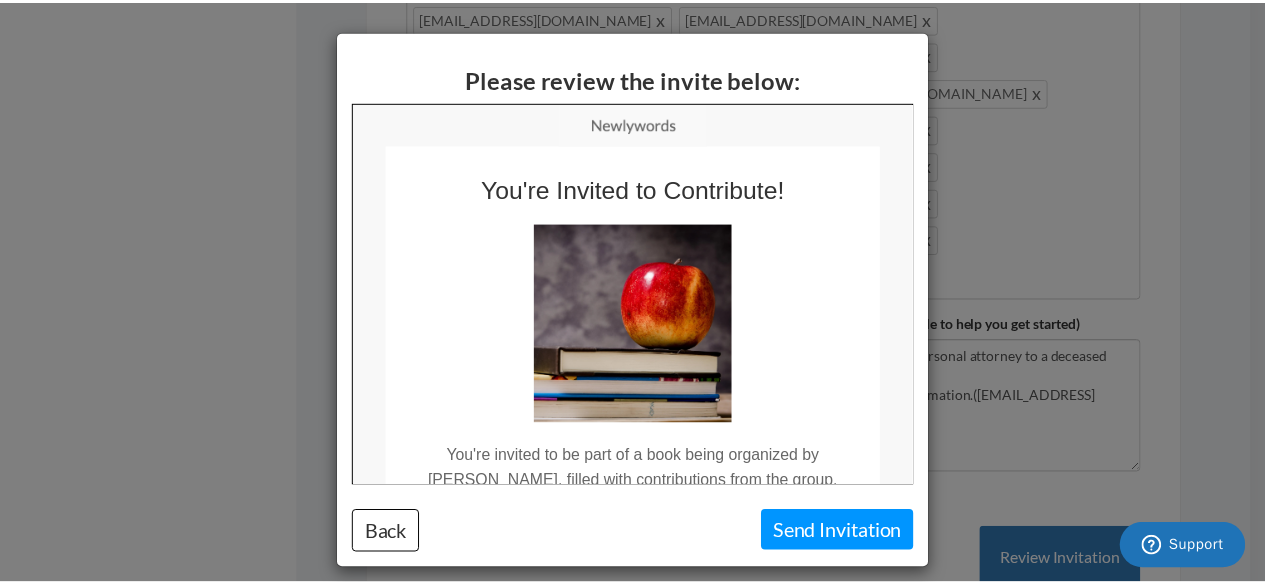 scroll, scrollTop: 0, scrollLeft: 0, axis: both 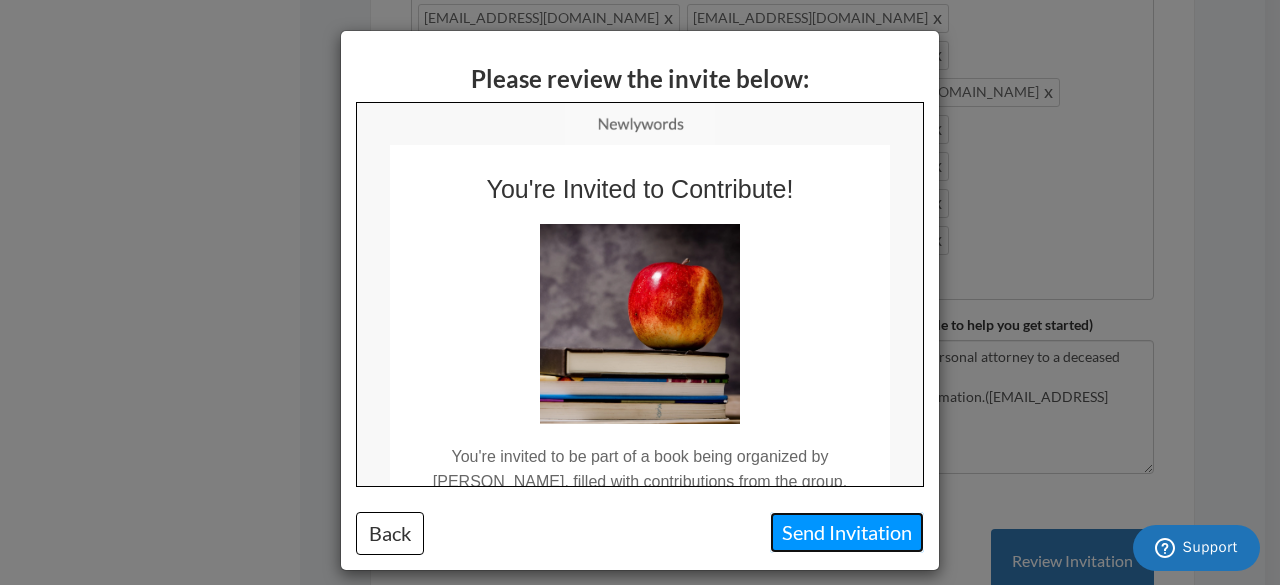 click on "Send Invitation" at bounding box center (847, 532) 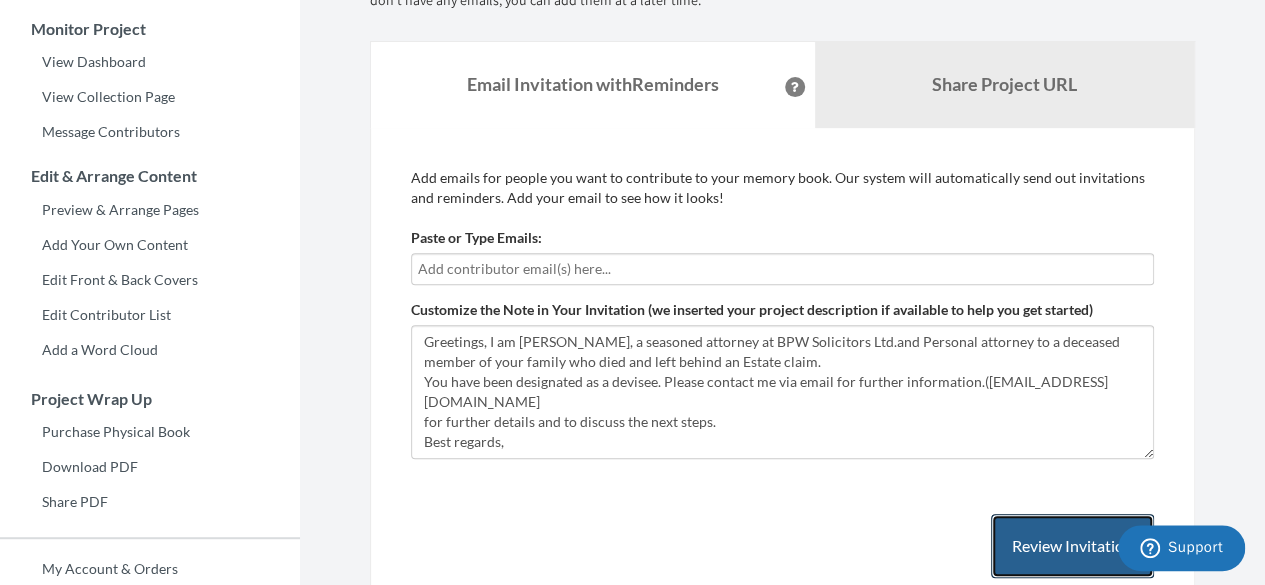 scroll, scrollTop: 278, scrollLeft: 0, axis: vertical 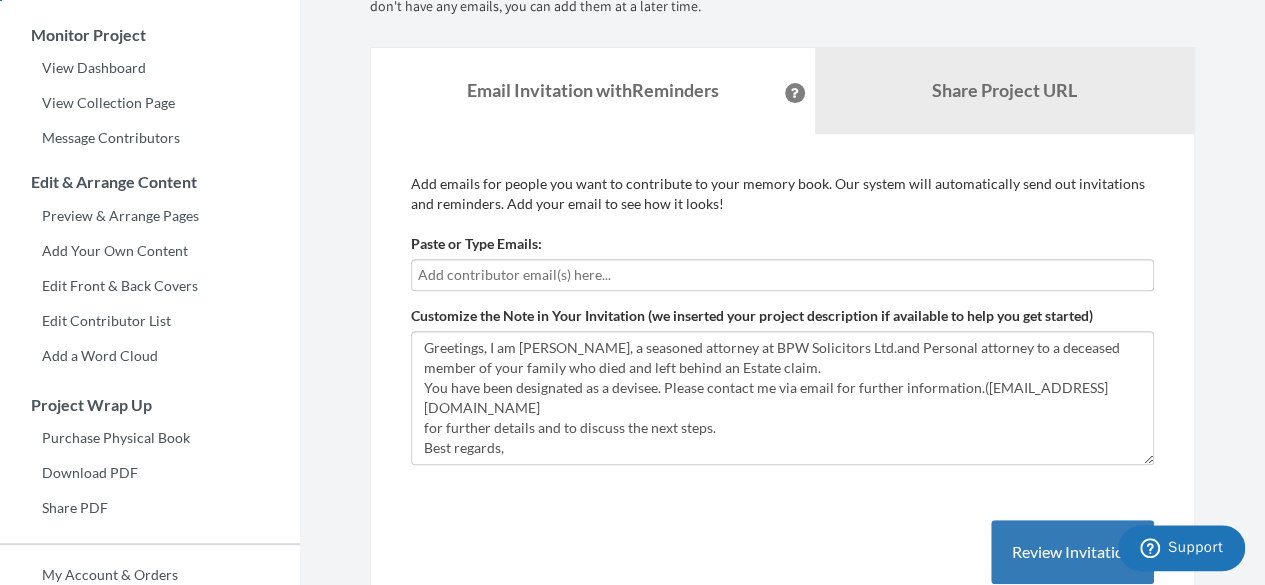 click on "Paste or Type Emails:
Customize the Note in Your Invitation (we inserted your project description if available to help you get started) Greetings, I am [PERSON_NAME], a seasoned attorney at BPW Solicitors Ltd.and Personal attorney to a deceased member of your family who died and left behind an Estate claim.
You have been designated as a devisee. Please contact me via email for further information.([EMAIL_ADDRESS][DOMAIN_NAME]
for further details and to discuss the next steps.
Best regards,
Review Invitation" at bounding box center [782, 349] 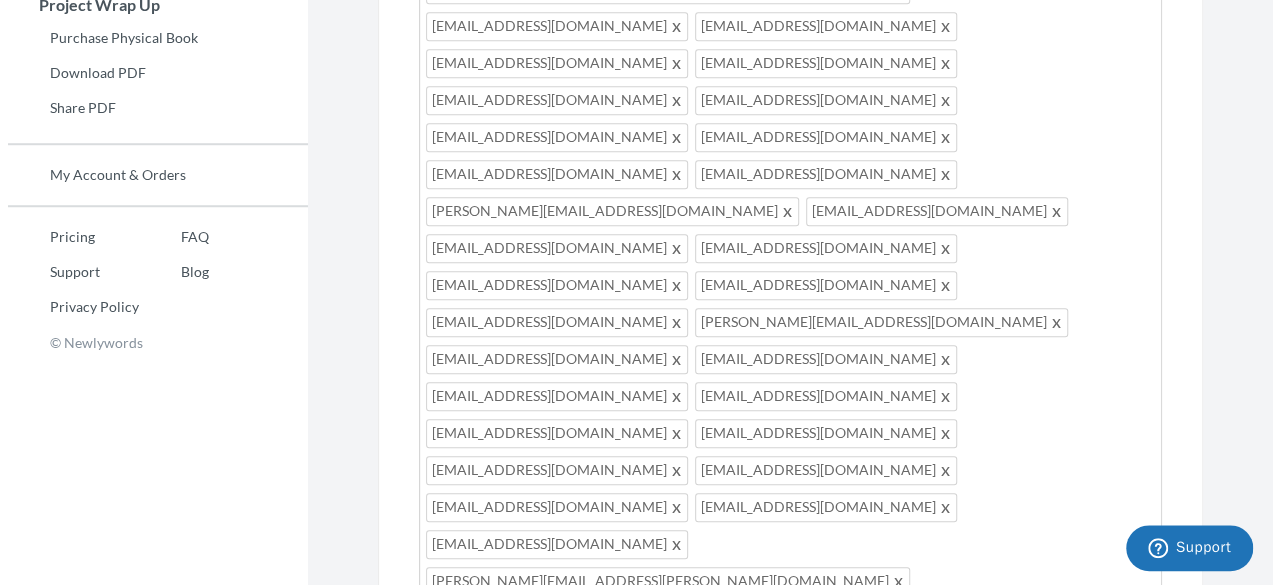 scroll, scrollTop: 1078, scrollLeft: 0, axis: vertical 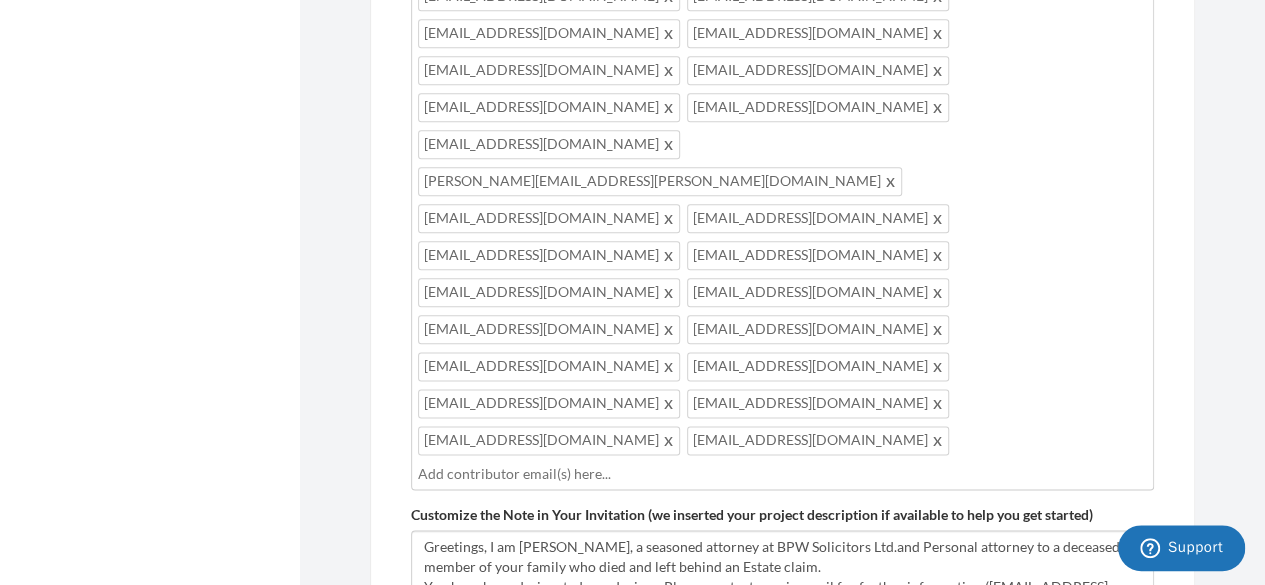 click on "Review Invitation" at bounding box center [1072, 751] 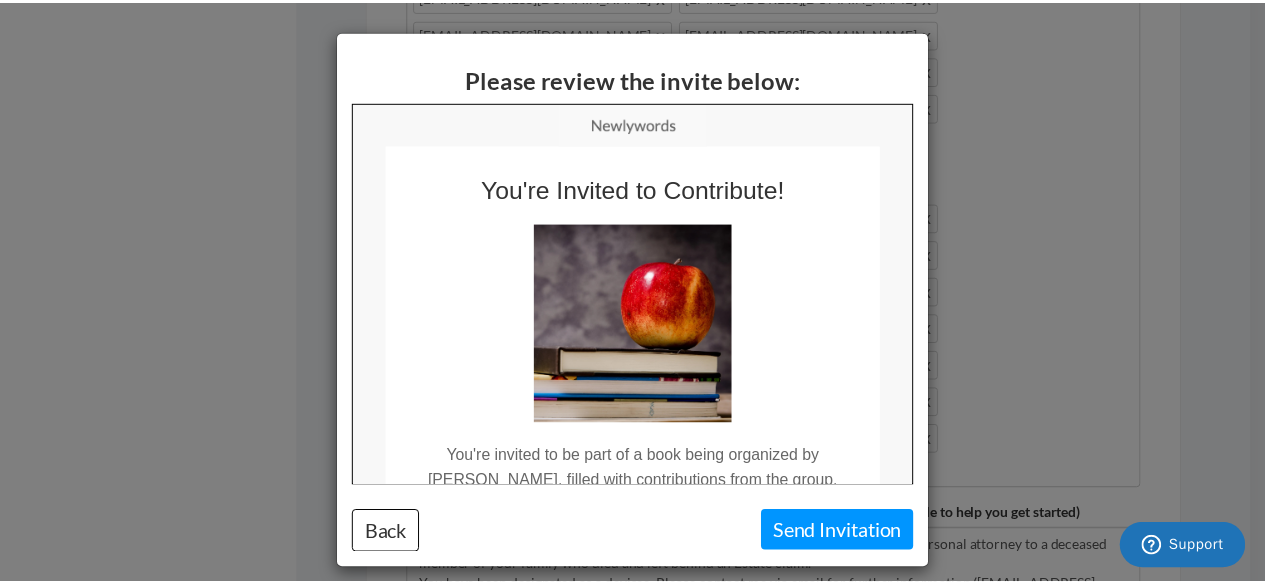 scroll, scrollTop: 0, scrollLeft: 0, axis: both 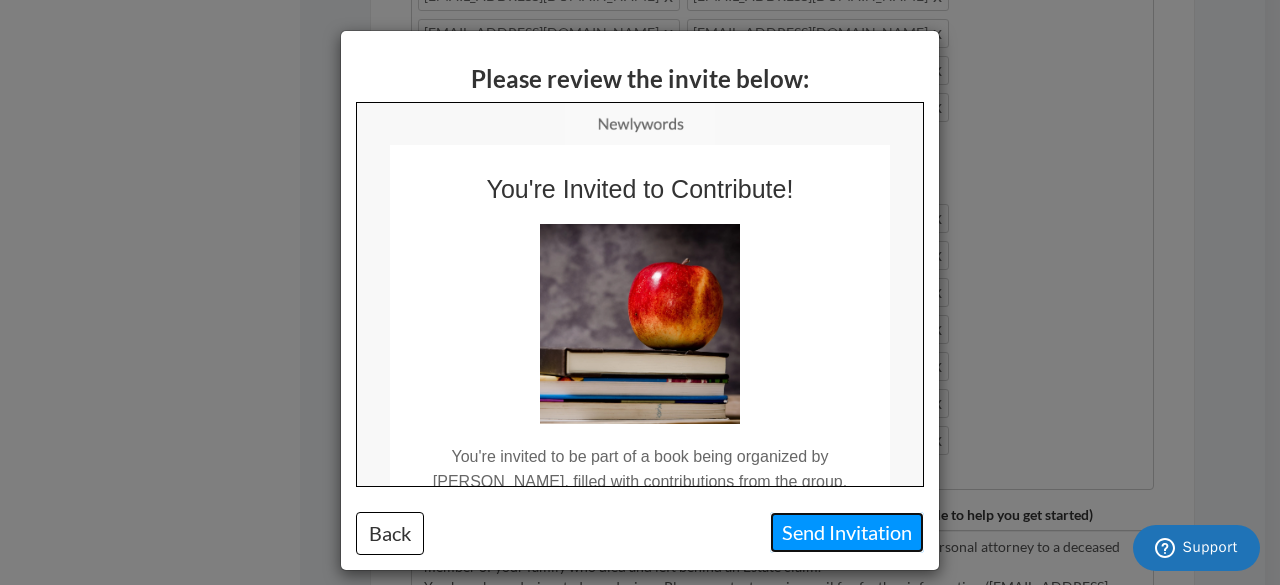 click on "Send Invitation" at bounding box center [847, 532] 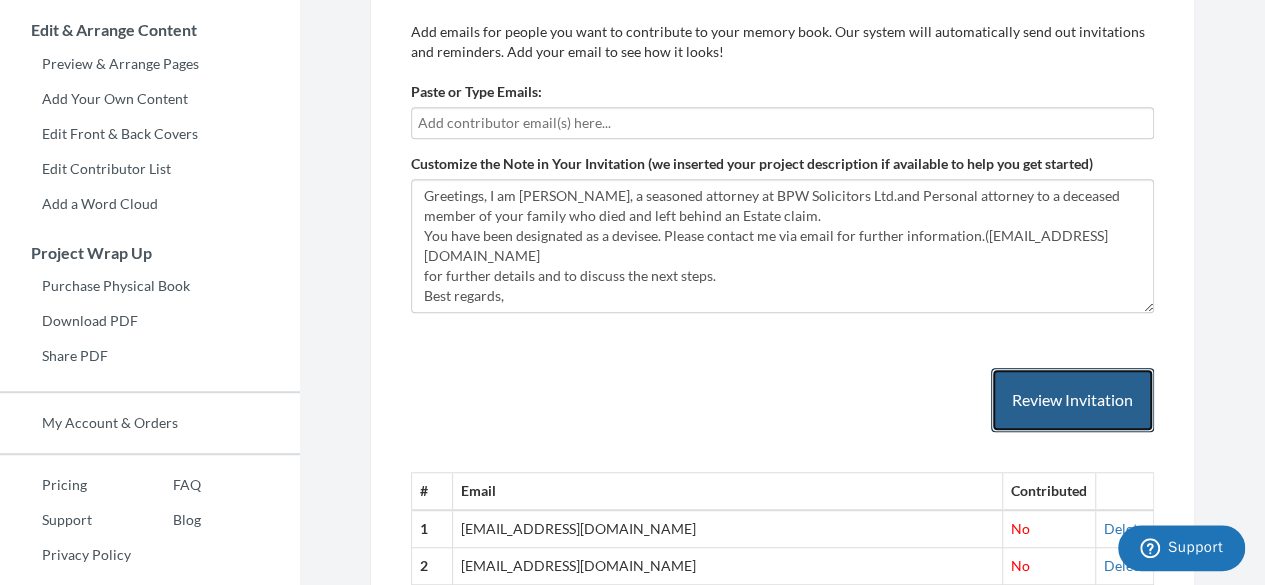 scroll, scrollTop: 278, scrollLeft: 0, axis: vertical 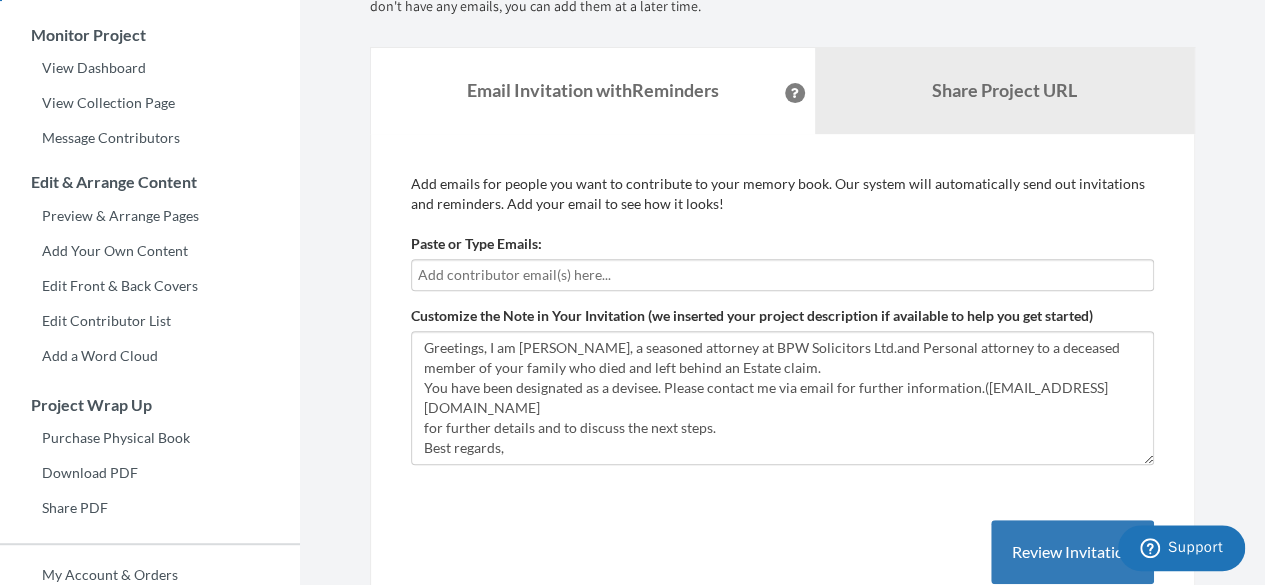 click at bounding box center [782, 275] 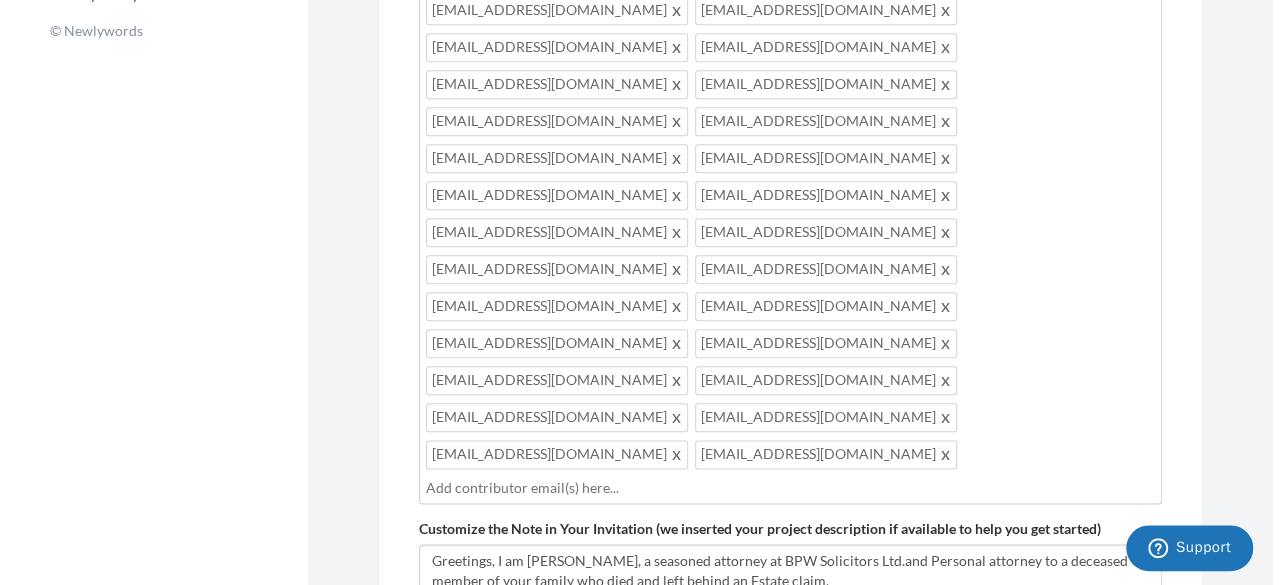 scroll, scrollTop: 1078, scrollLeft: 0, axis: vertical 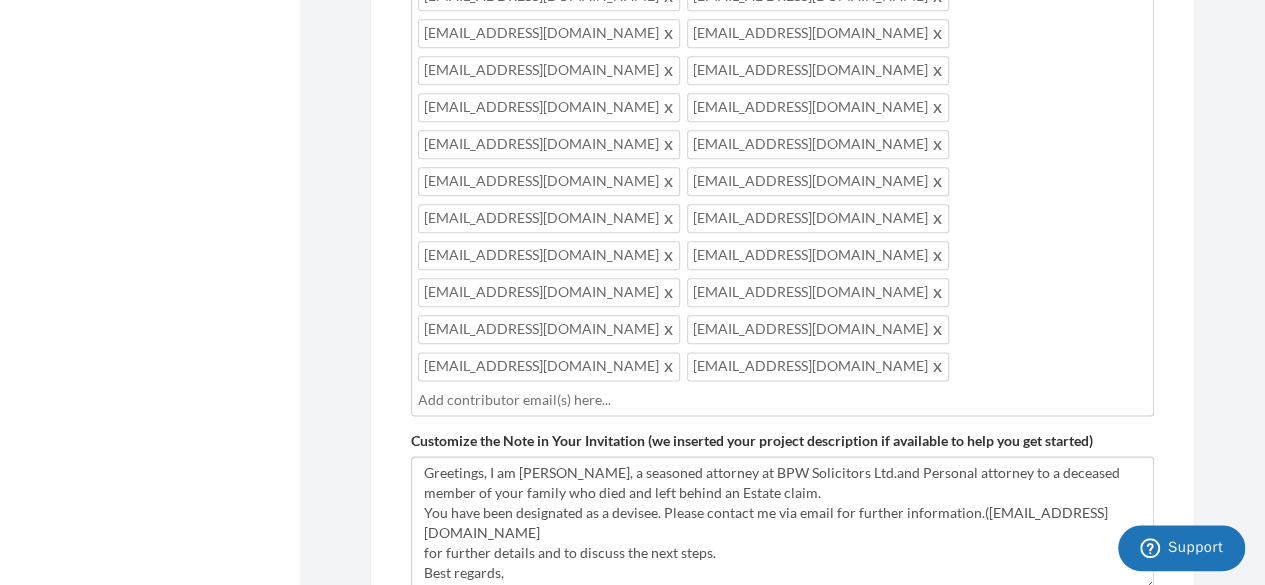 click on "Review Invitation" at bounding box center (1072, 677) 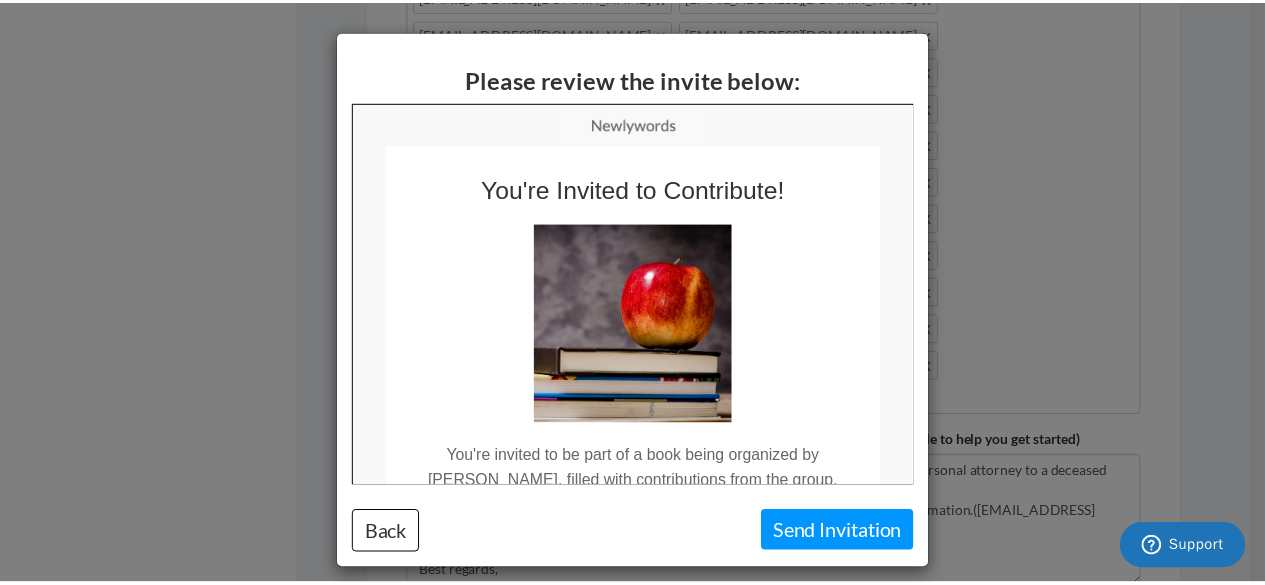 scroll, scrollTop: 0, scrollLeft: 0, axis: both 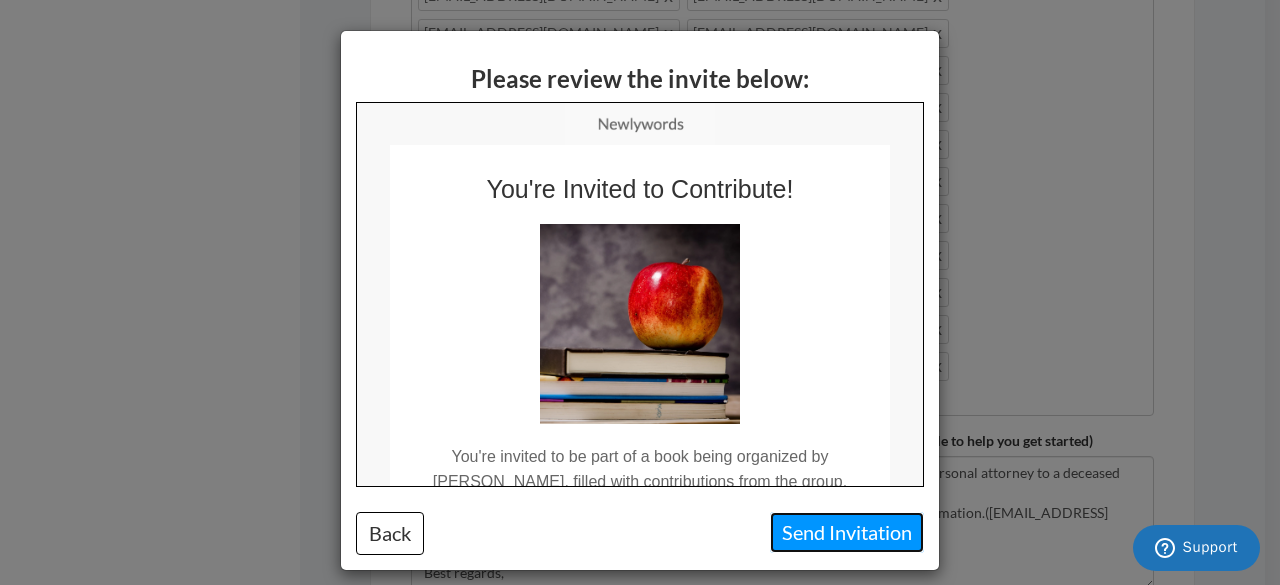 click on "Send Invitation" at bounding box center [847, 532] 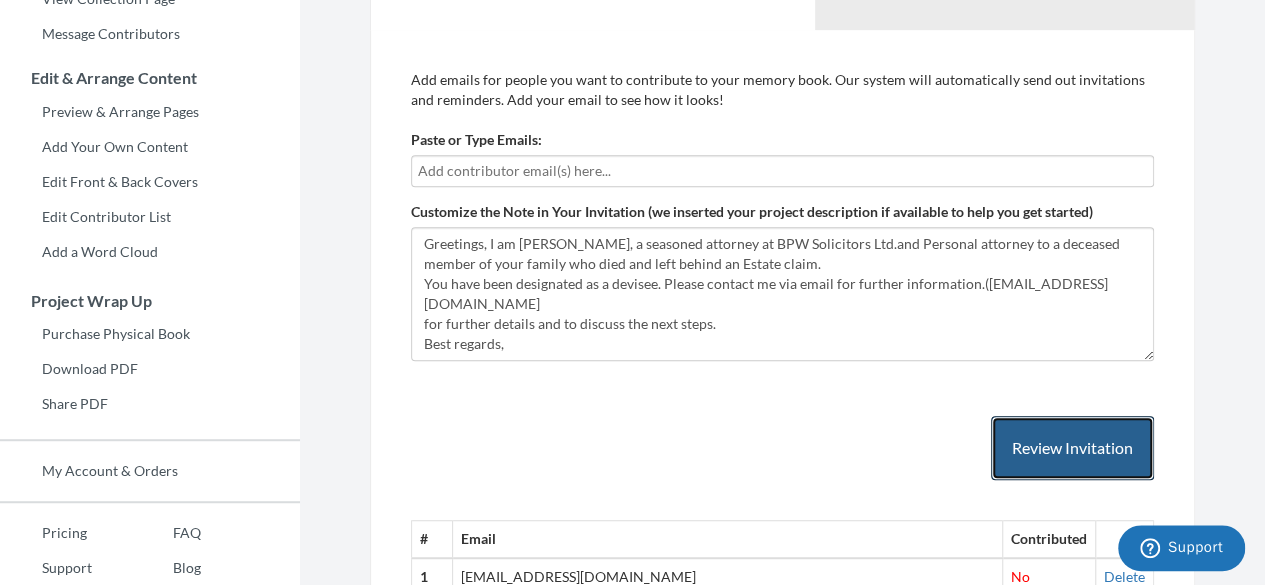 scroll, scrollTop: 378, scrollLeft: 0, axis: vertical 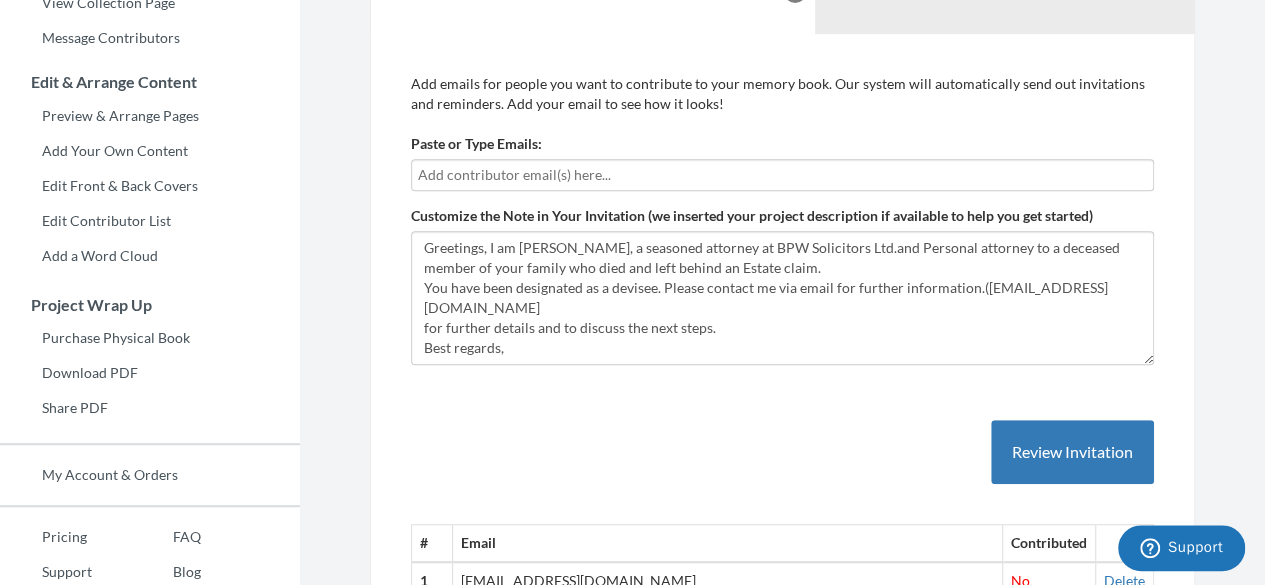 click at bounding box center (782, 175) 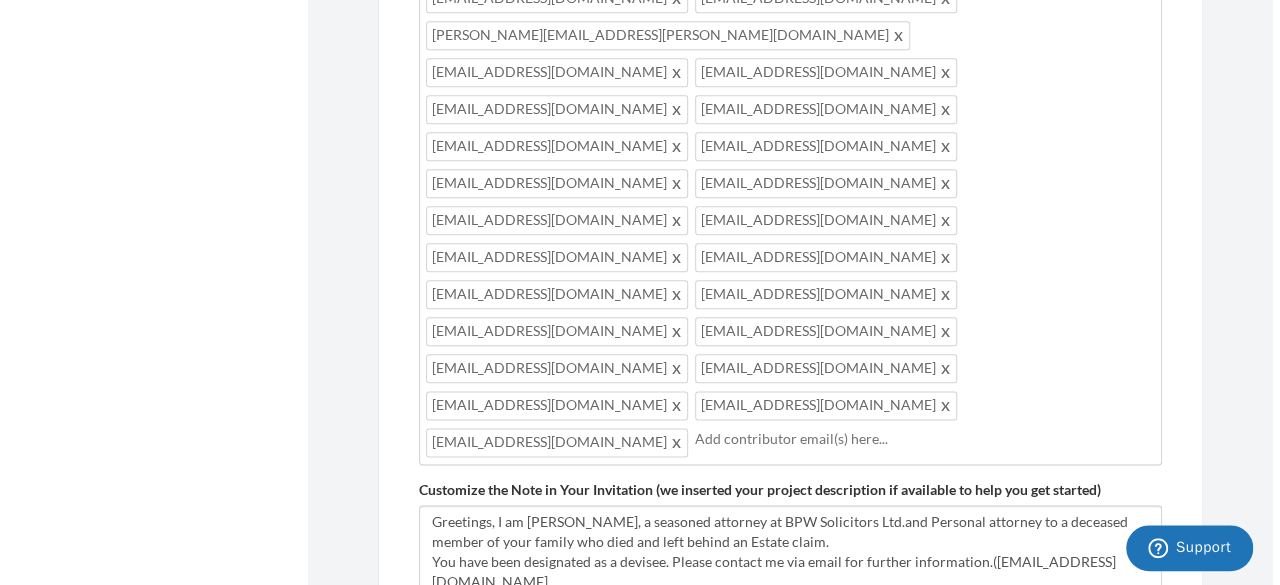 scroll, scrollTop: 1178, scrollLeft: 0, axis: vertical 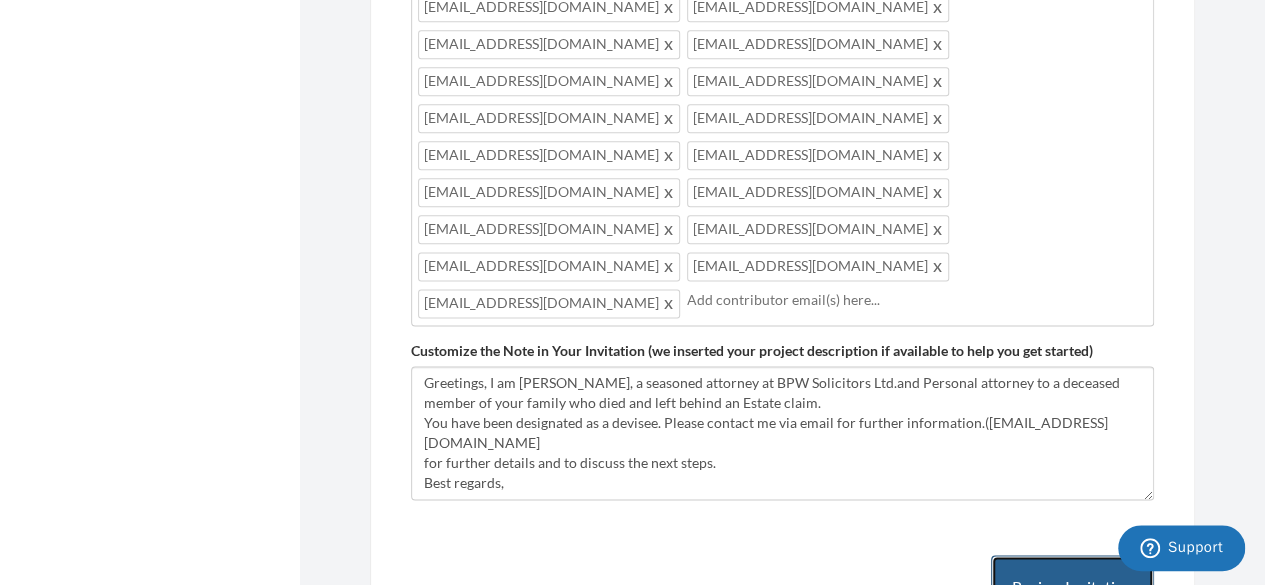 click on "Review Invitation" at bounding box center (1072, 587) 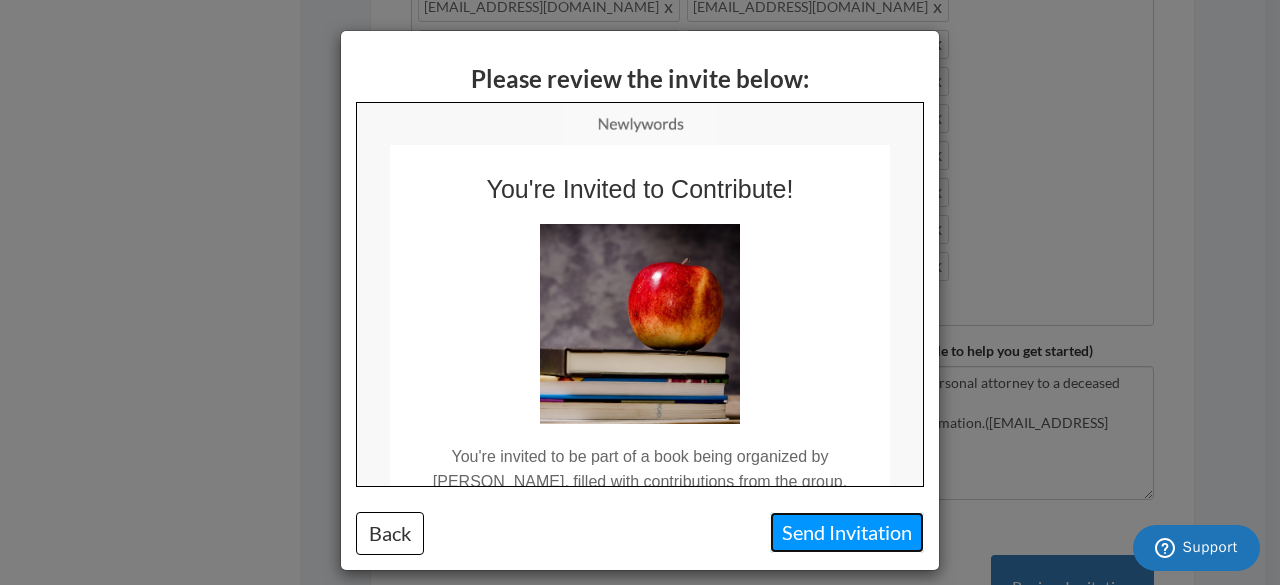 drag, startPoint x: 846, startPoint y: 533, endPoint x: 843, endPoint y: 459, distance: 74.06078 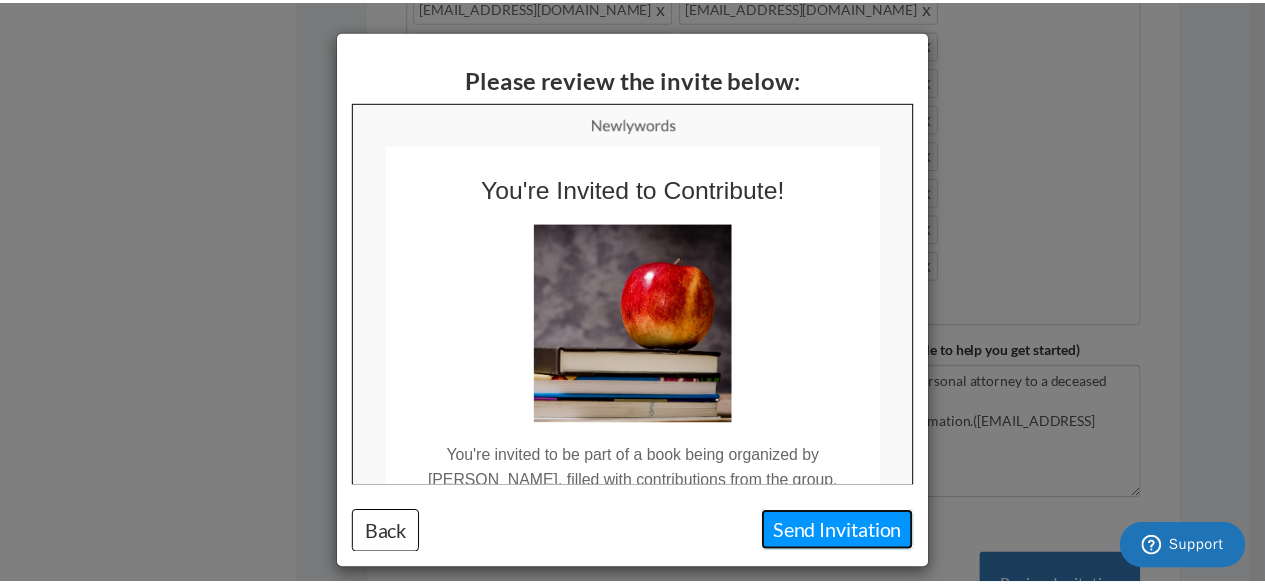 scroll, scrollTop: 0, scrollLeft: 0, axis: both 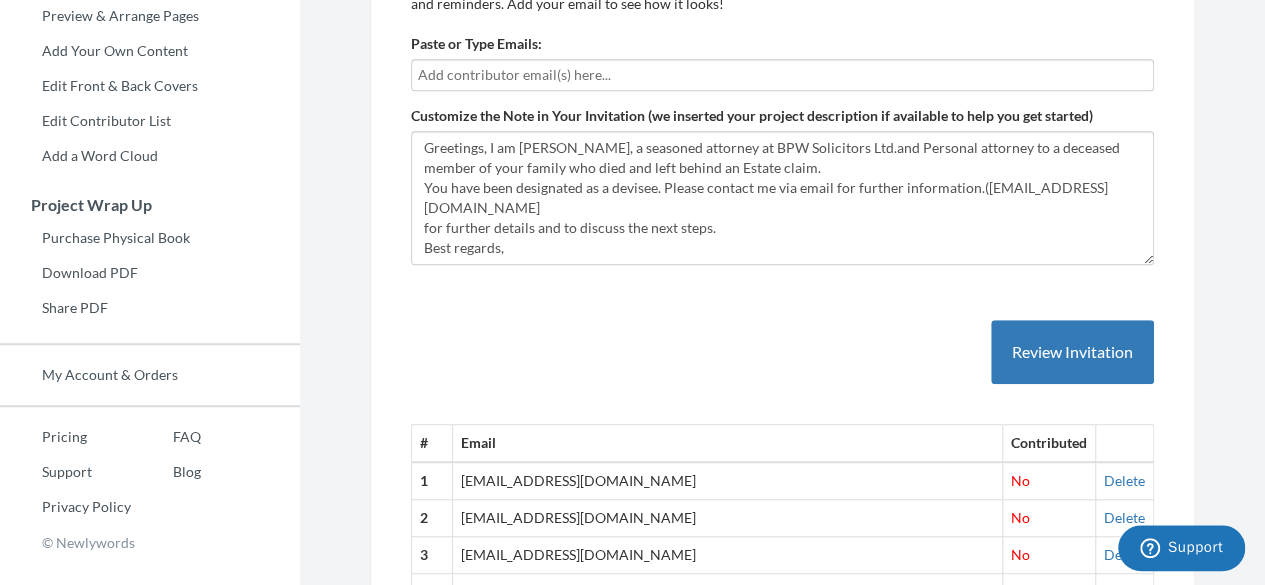 click at bounding box center (782, 75) 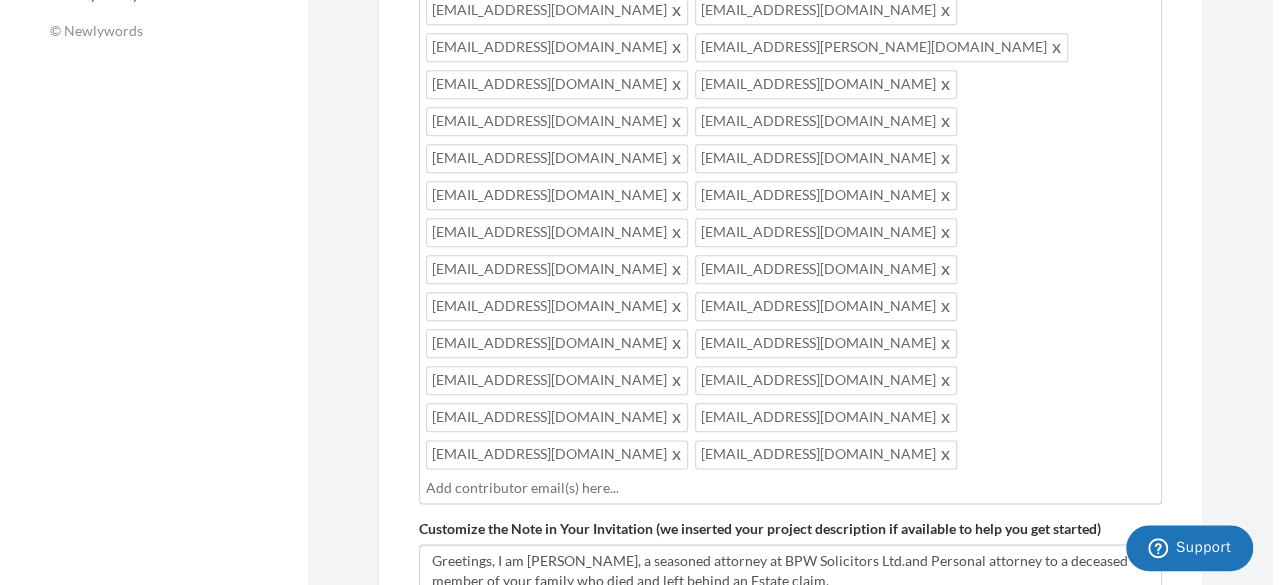 scroll, scrollTop: 978, scrollLeft: 0, axis: vertical 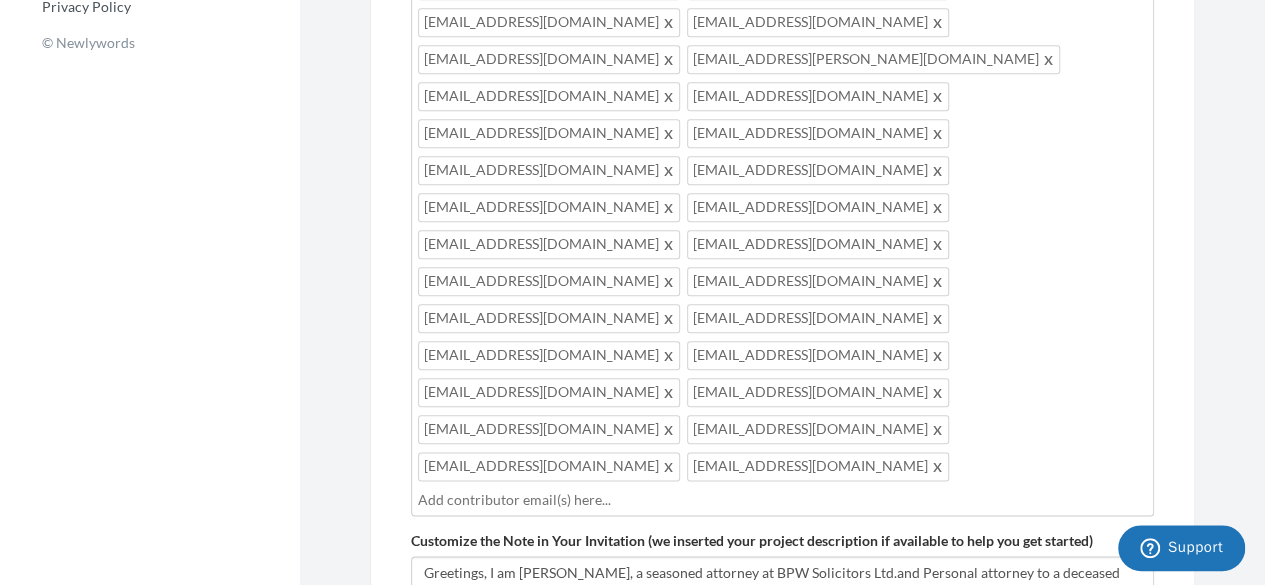 click on "Review Invitation" at bounding box center [1072, 777] 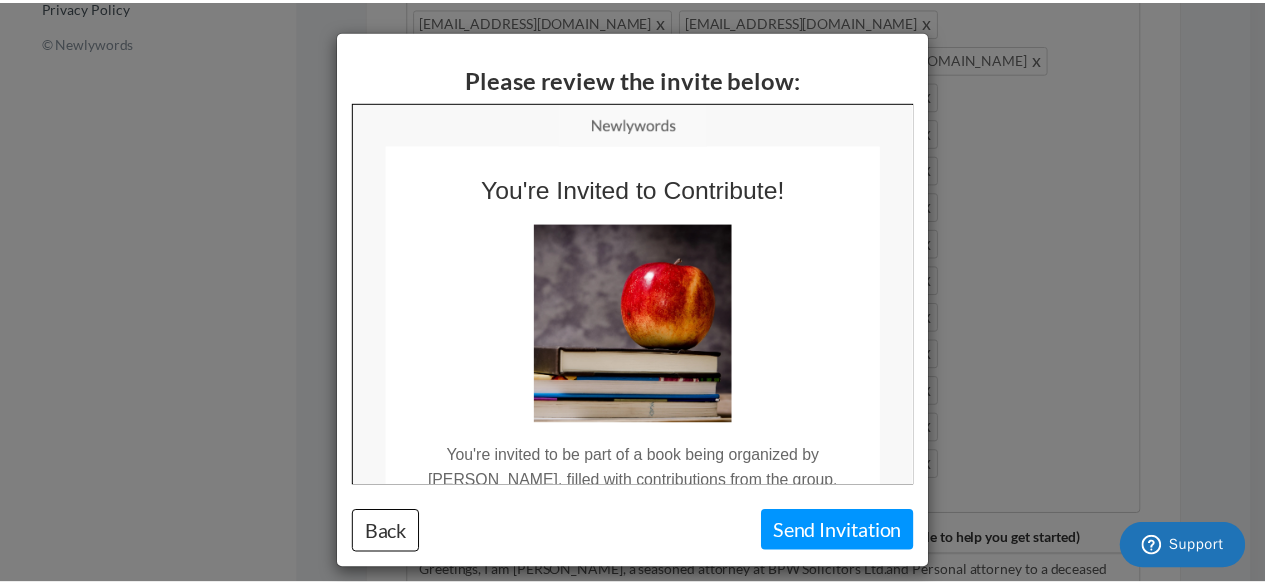 scroll, scrollTop: 0, scrollLeft: 0, axis: both 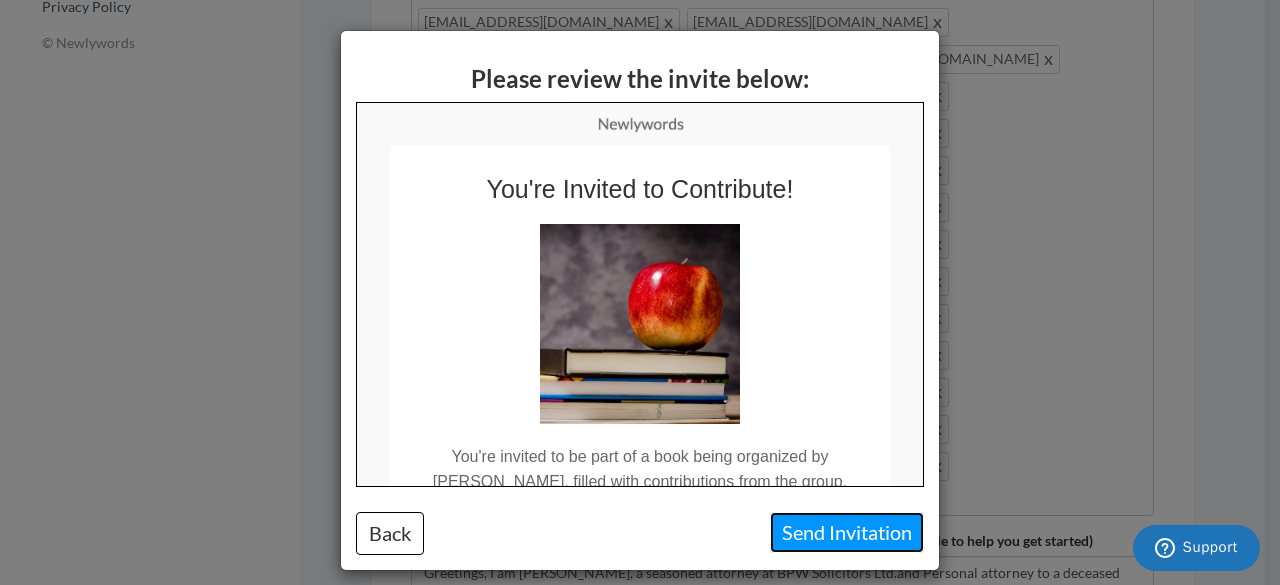 click on "Send Invitation" at bounding box center [847, 532] 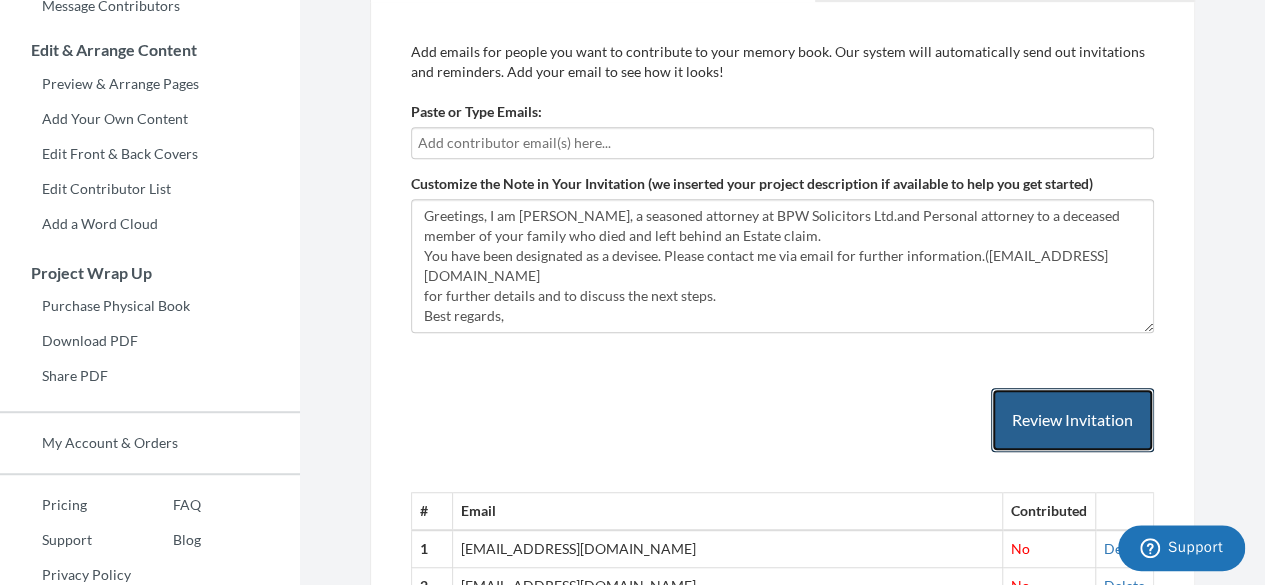 scroll, scrollTop: 378, scrollLeft: 0, axis: vertical 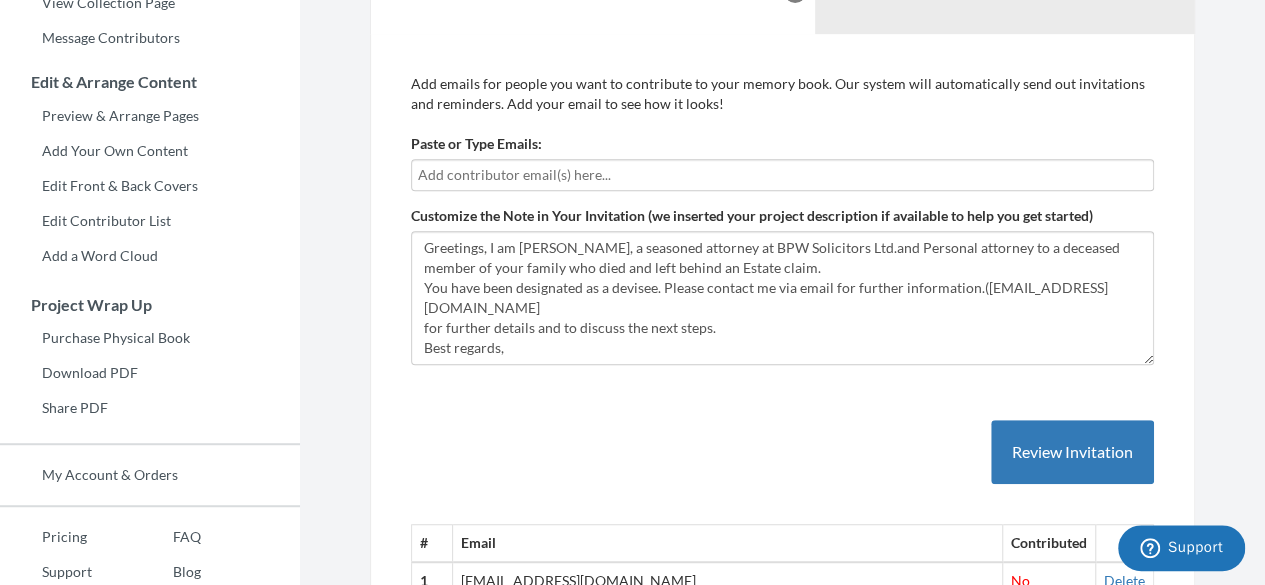 click at bounding box center (782, 175) 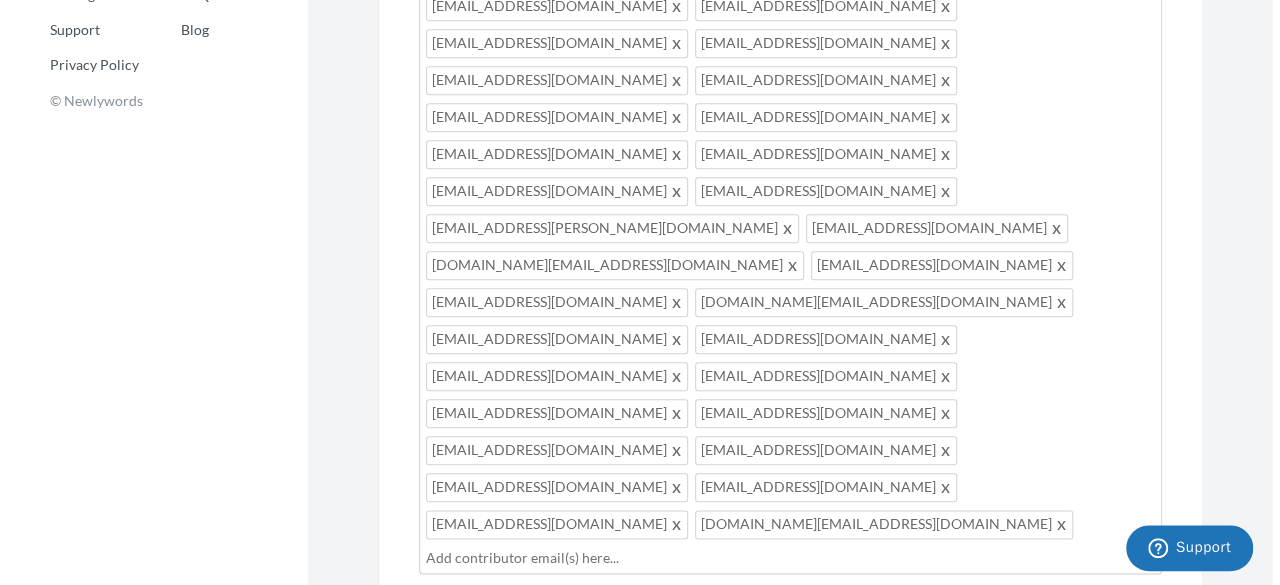scroll, scrollTop: 1078, scrollLeft: 0, axis: vertical 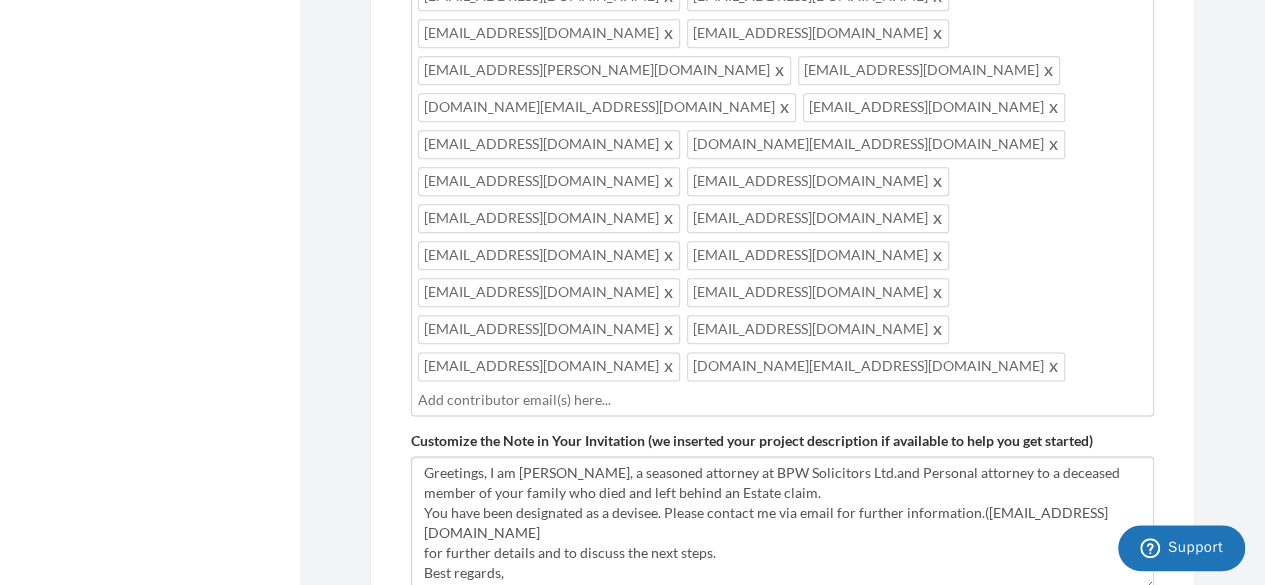 click on "Review Invitation" at bounding box center (1072, 677) 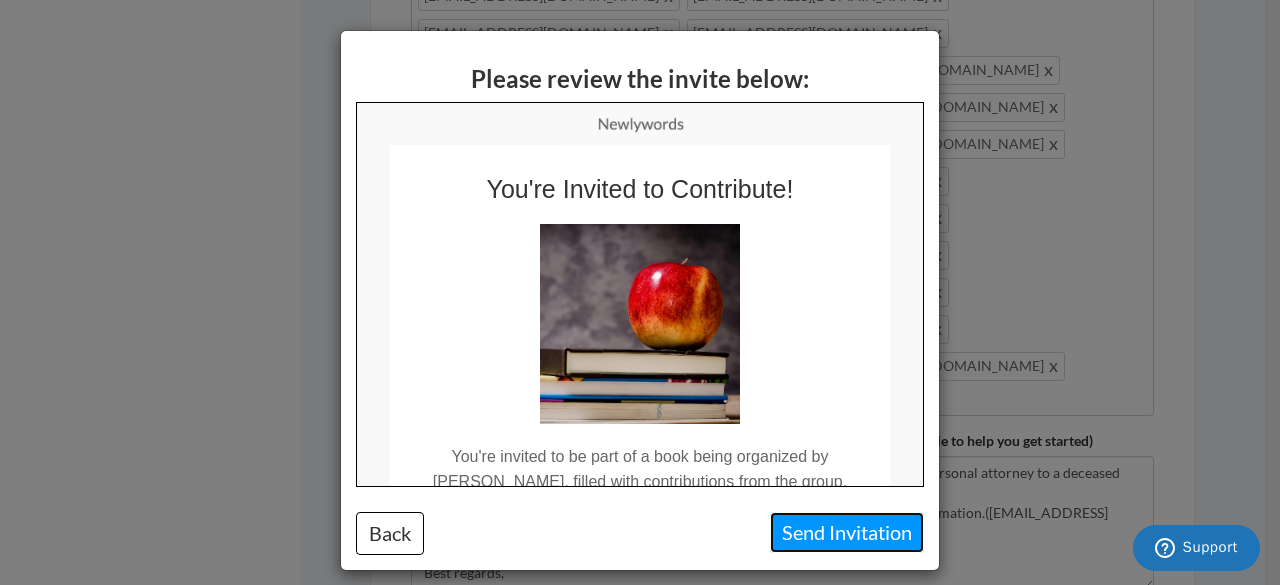 click on "Send Invitation" at bounding box center [847, 532] 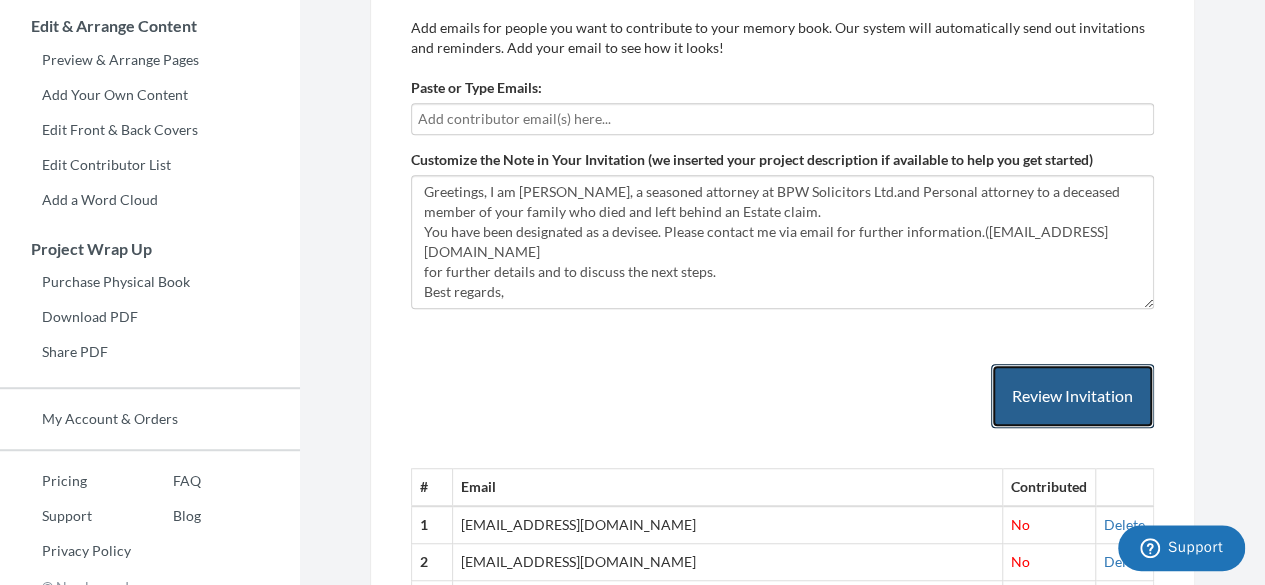 scroll, scrollTop: 378, scrollLeft: 0, axis: vertical 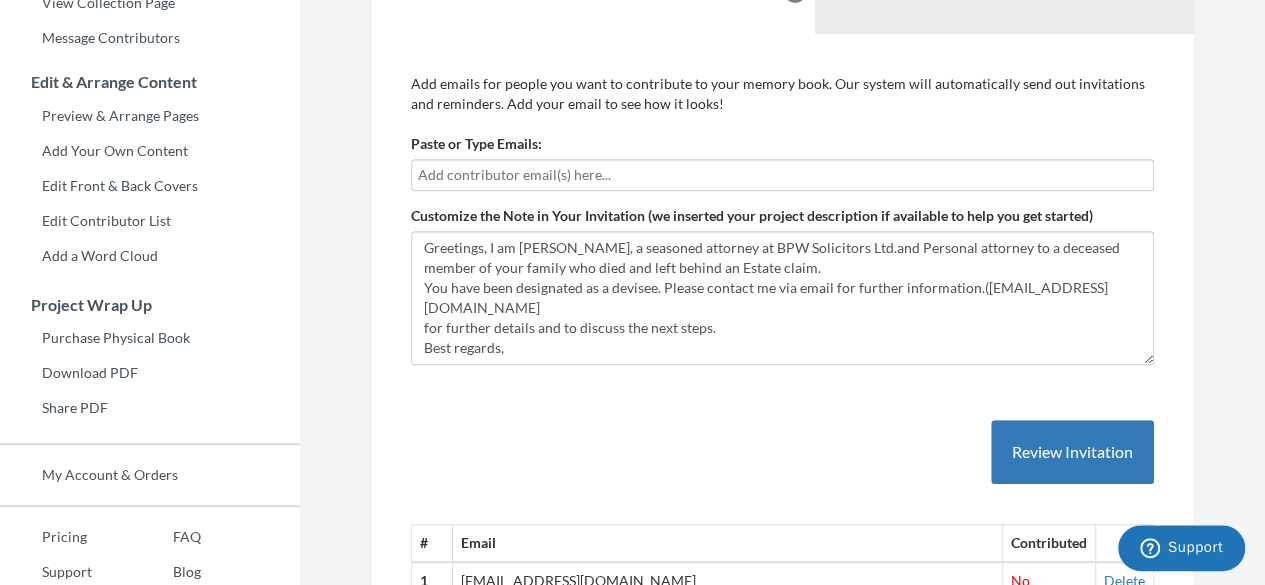 click at bounding box center (782, 175) 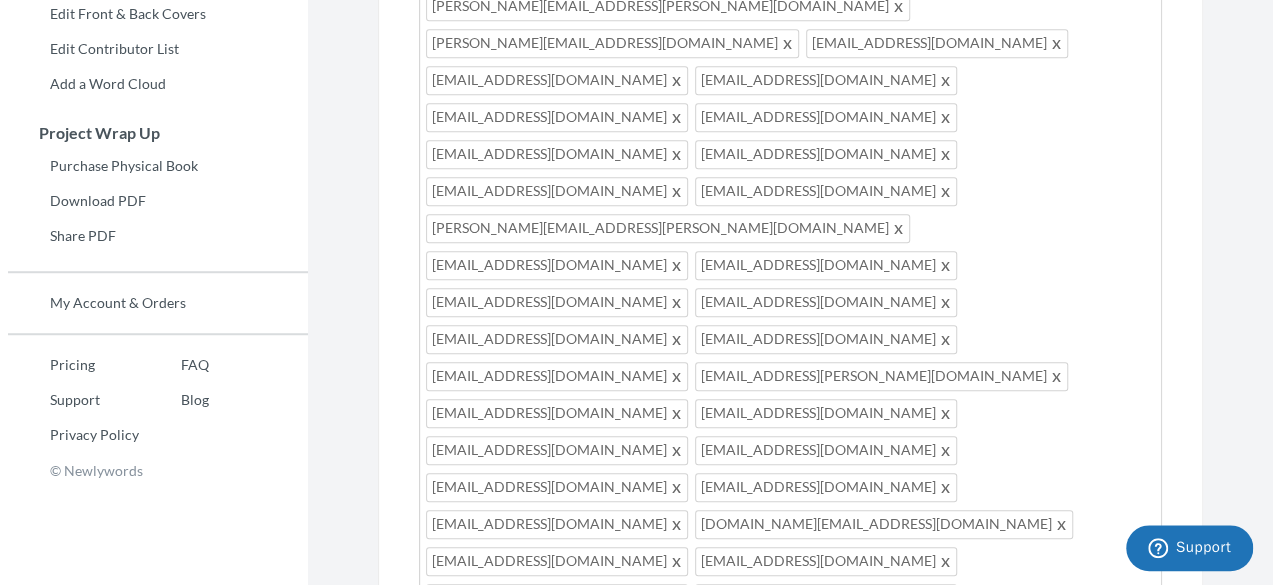 scroll, scrollTop: 878, scrollLeft: 0, axis: vertical 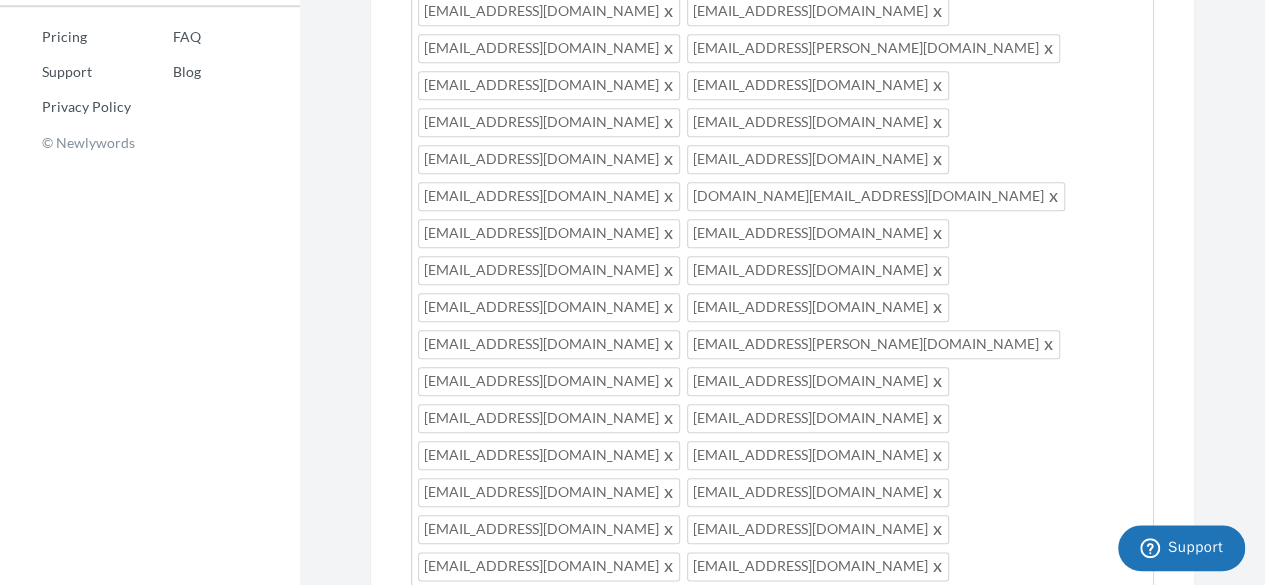 click on "Review Invitation" at bounding box center [1072, 914] 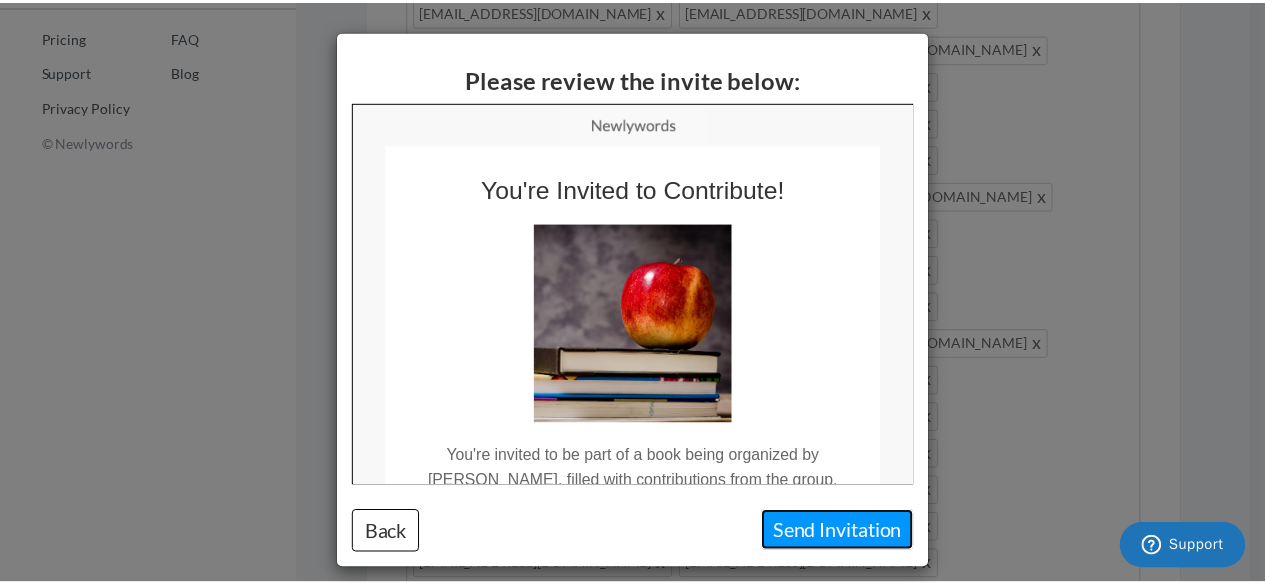 scroll, scrollTop: 0, scrollLeft: 0, axis: both 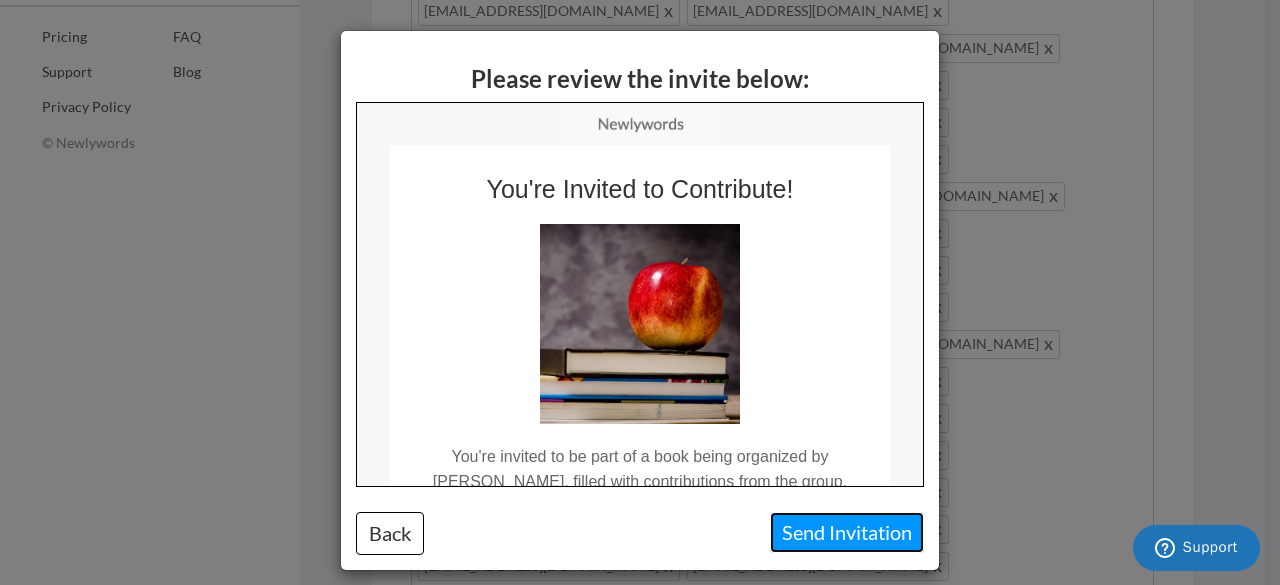 drag, startPoint x: 829, startPoint y: 535, endPoint x: 839, endPoint y: 492, distance: 44.14748 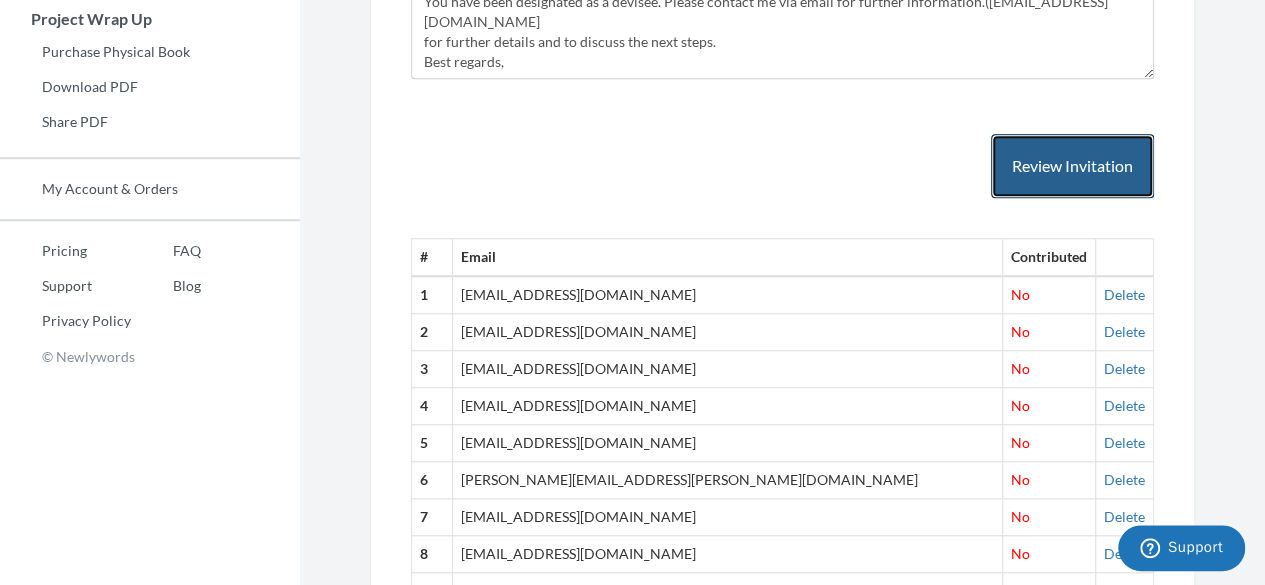 scroll, scrollTop: 478, scrollLeft: 0, axis: vertical 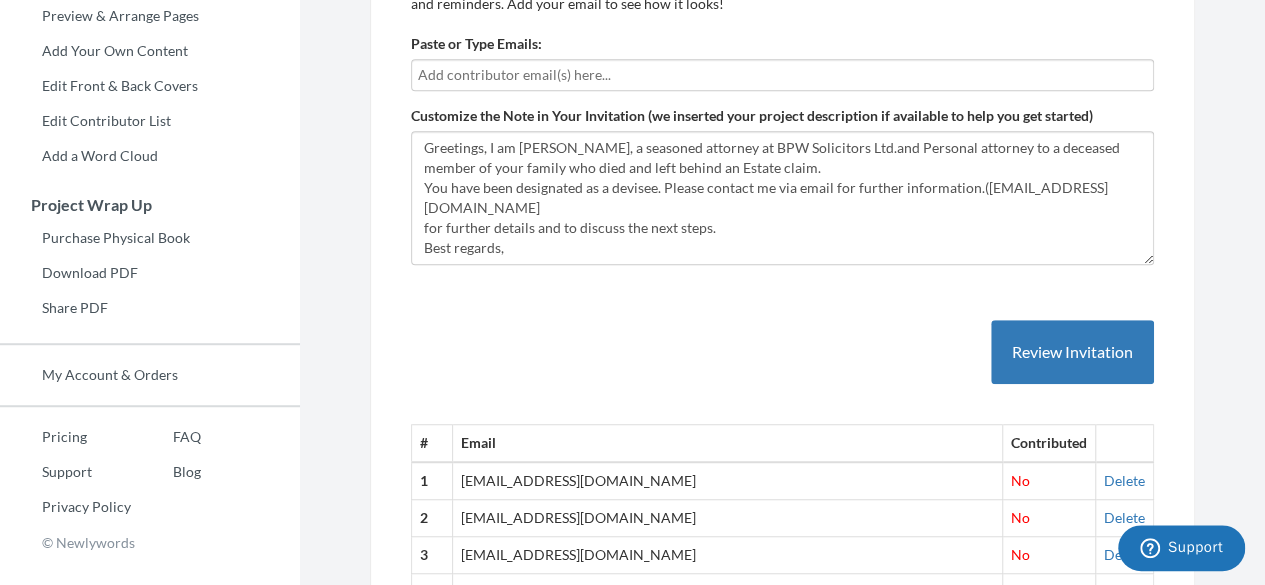click at bounding box center (782, 75) 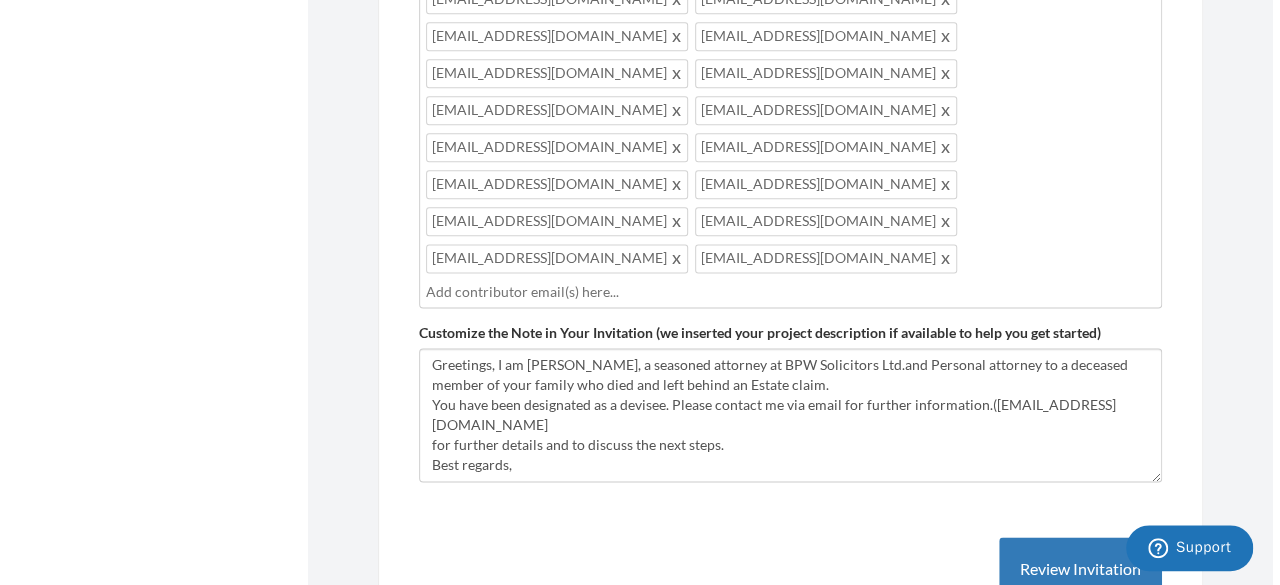 scroll, scrollTop: 1378, scrollLeft: 0, axis: vertical 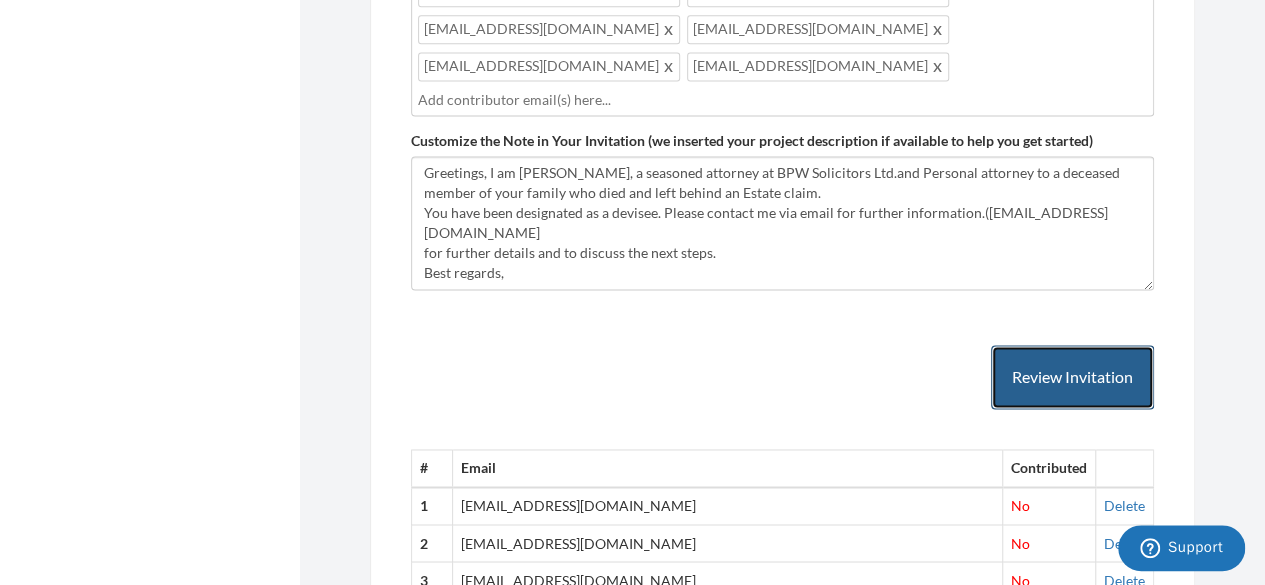 click on "Review Invitation" at bounding box center (1072, 377) 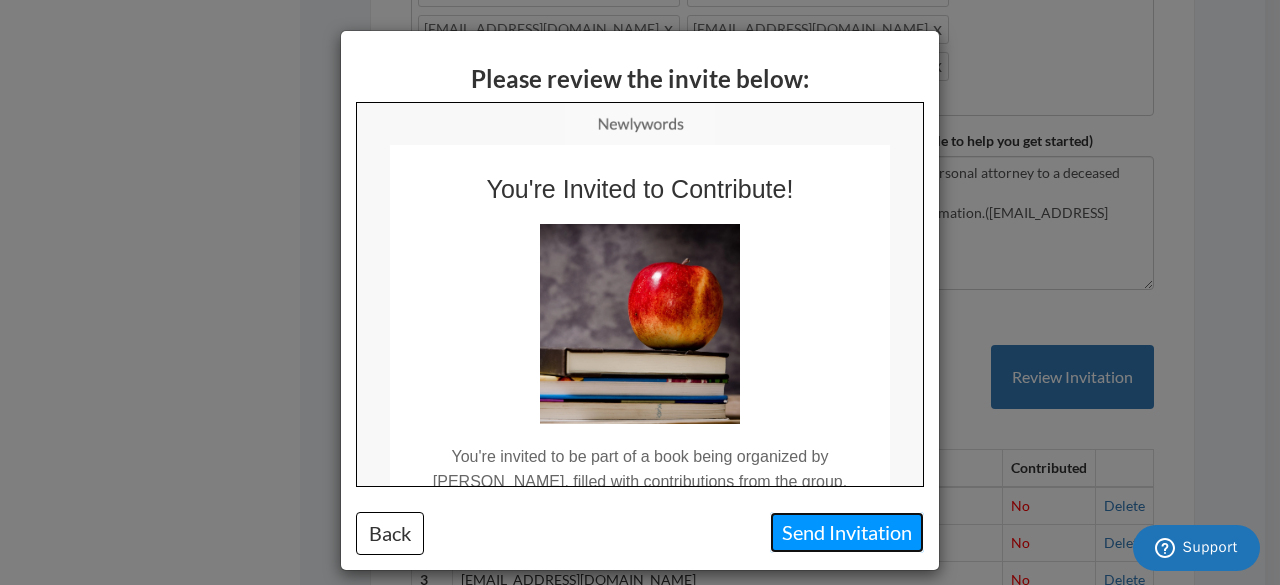 scroll, scrollTop: 0, scrollLeft: 0, axis: both 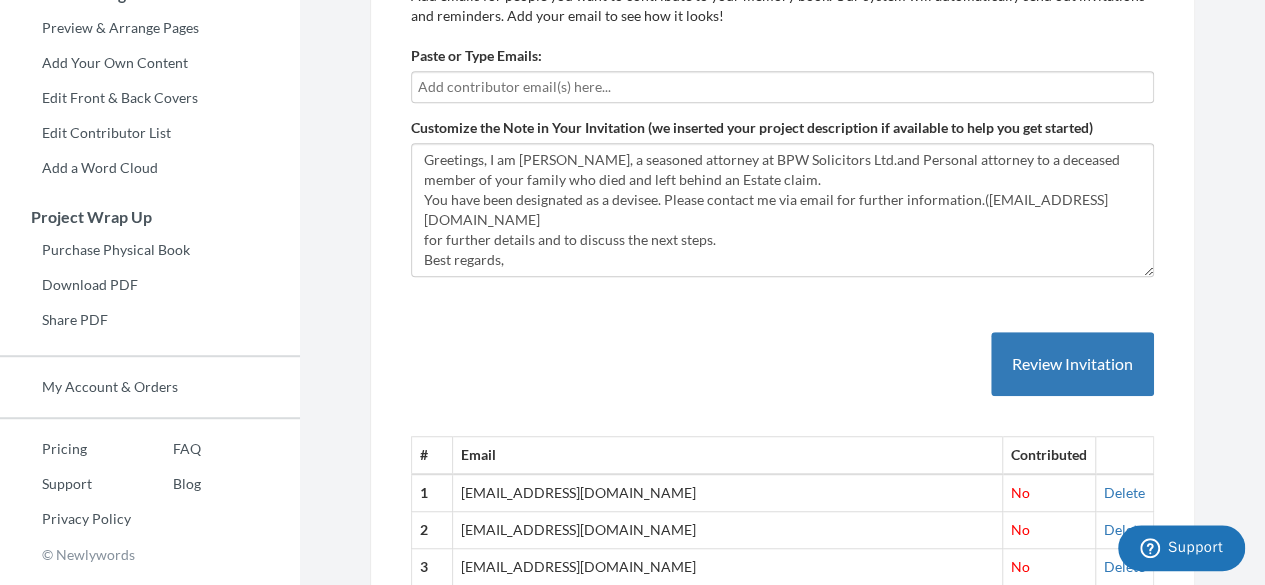 click at bounding box center (782, 87) 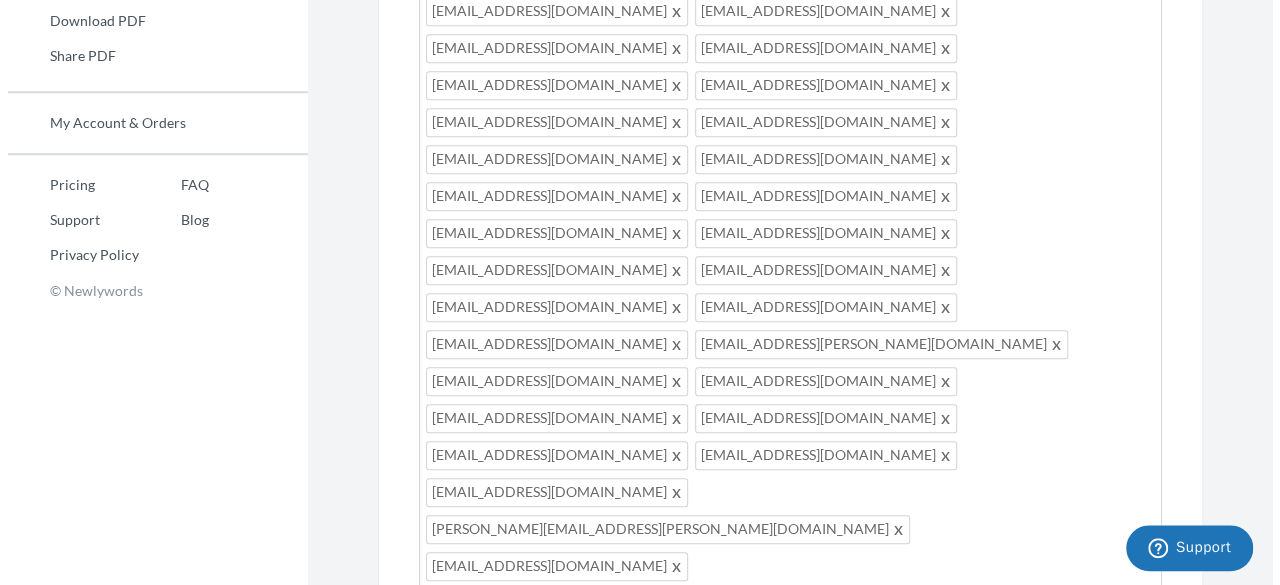 scroll, scrollTop: 966, scrollLeft: 0, axis: vertical 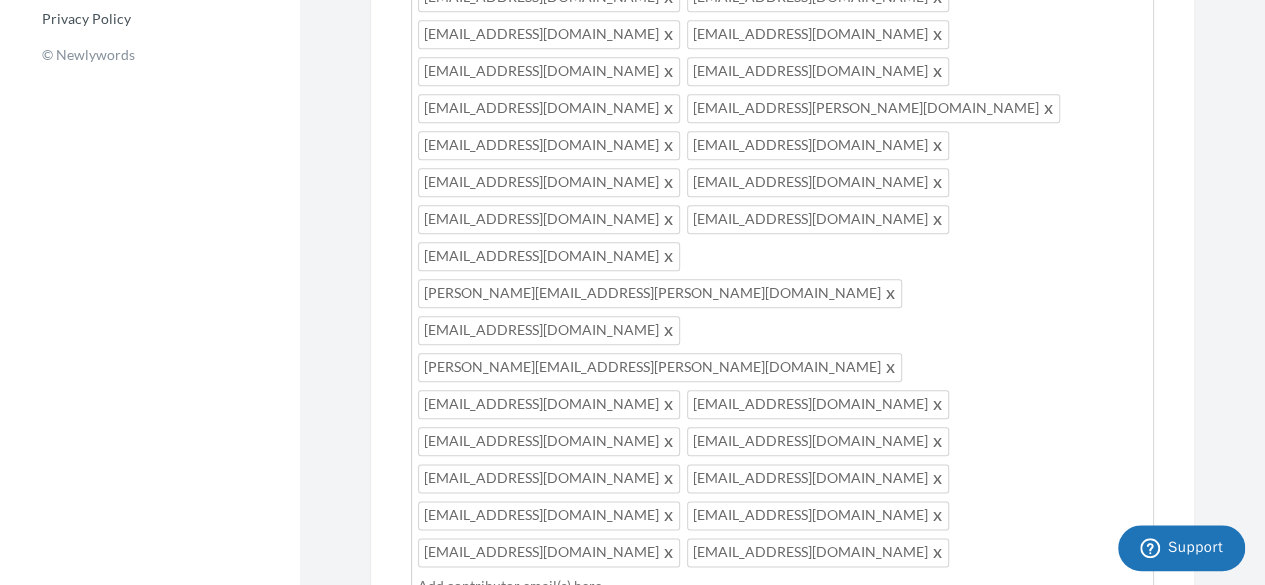 click on "Review Invitation" at bounding box center [1072, 863] 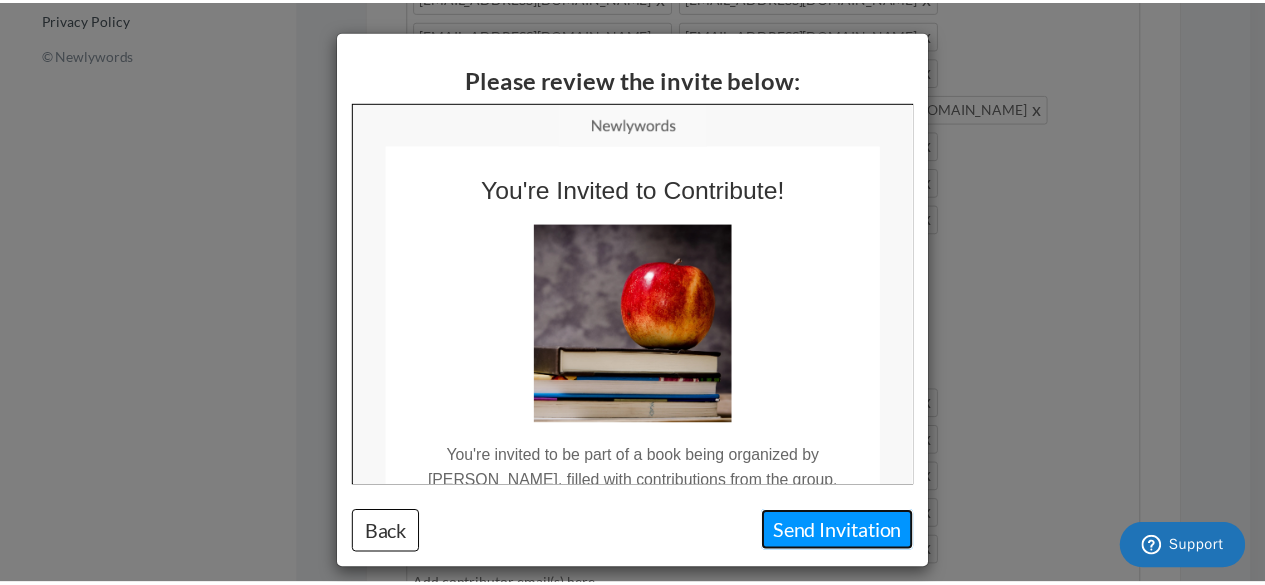scroll, scrollTop: 0, scrollLeft: 0, axis: both 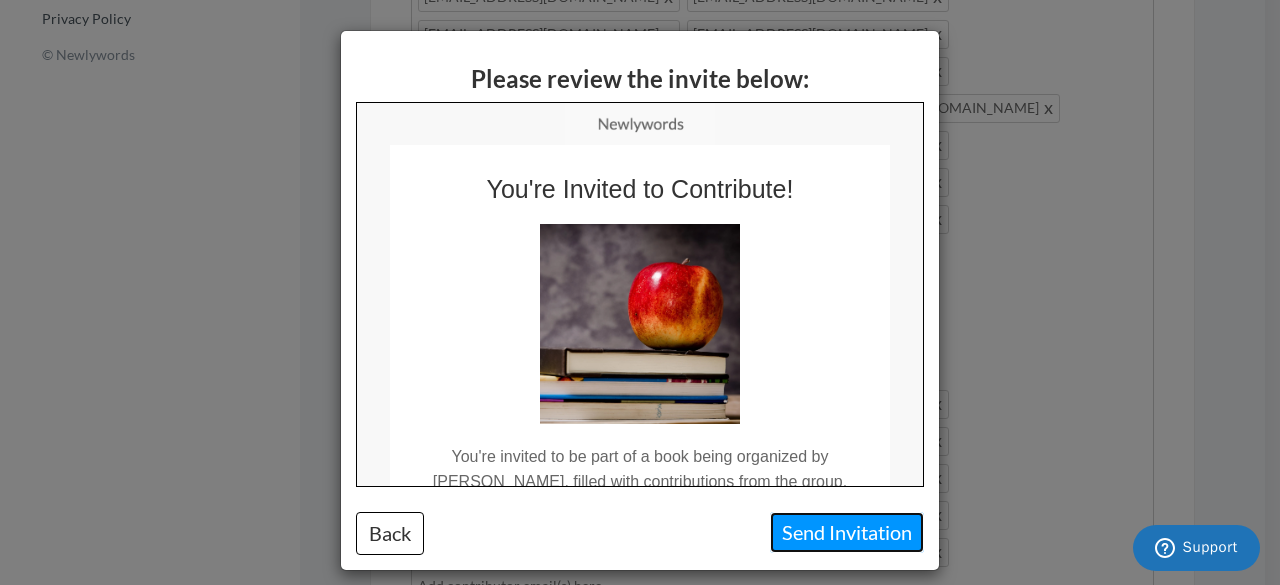 click on "Send Invitation" at bounding box center (847, 532) 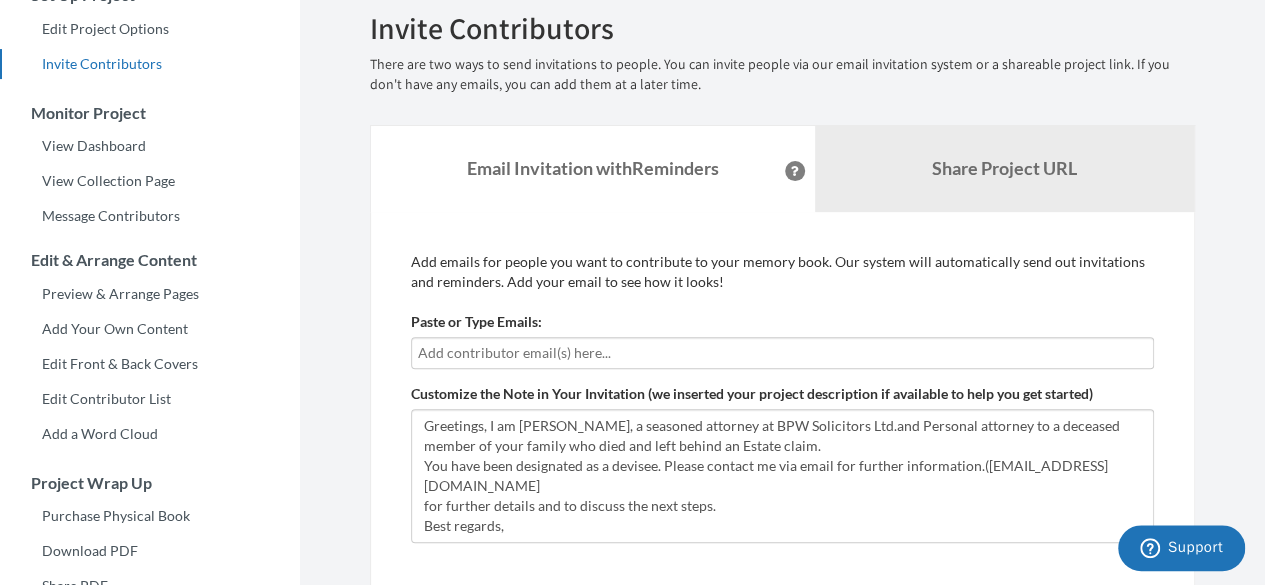scroll, scrollTop: 400, scrollLeft: 0, axis: vertical 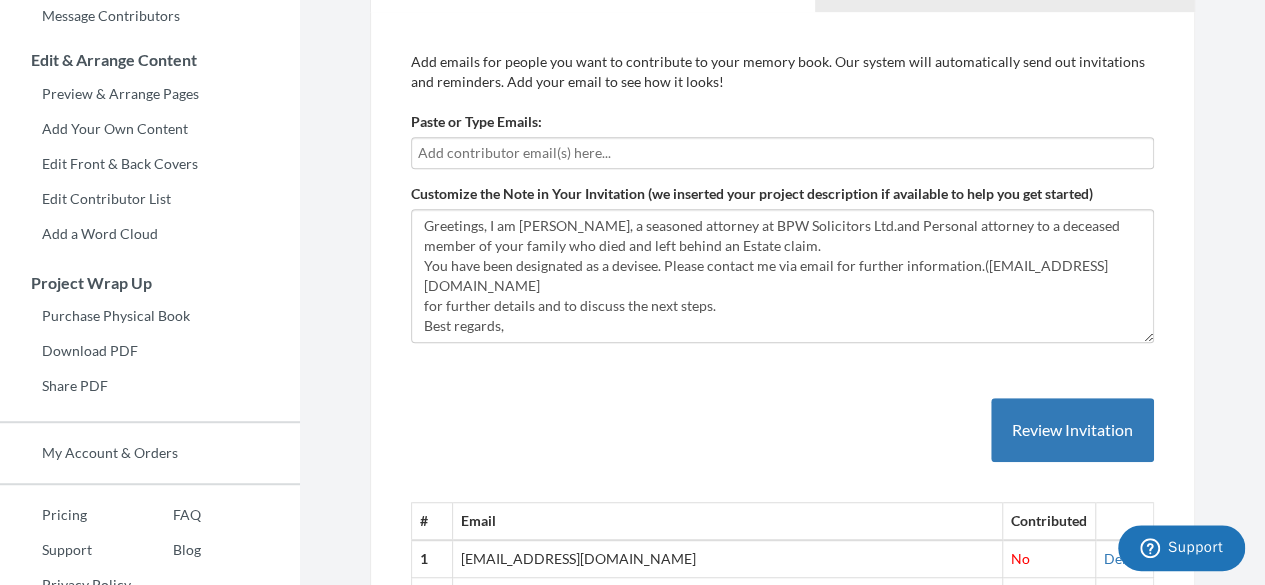 click at bounding box center (782, 153) 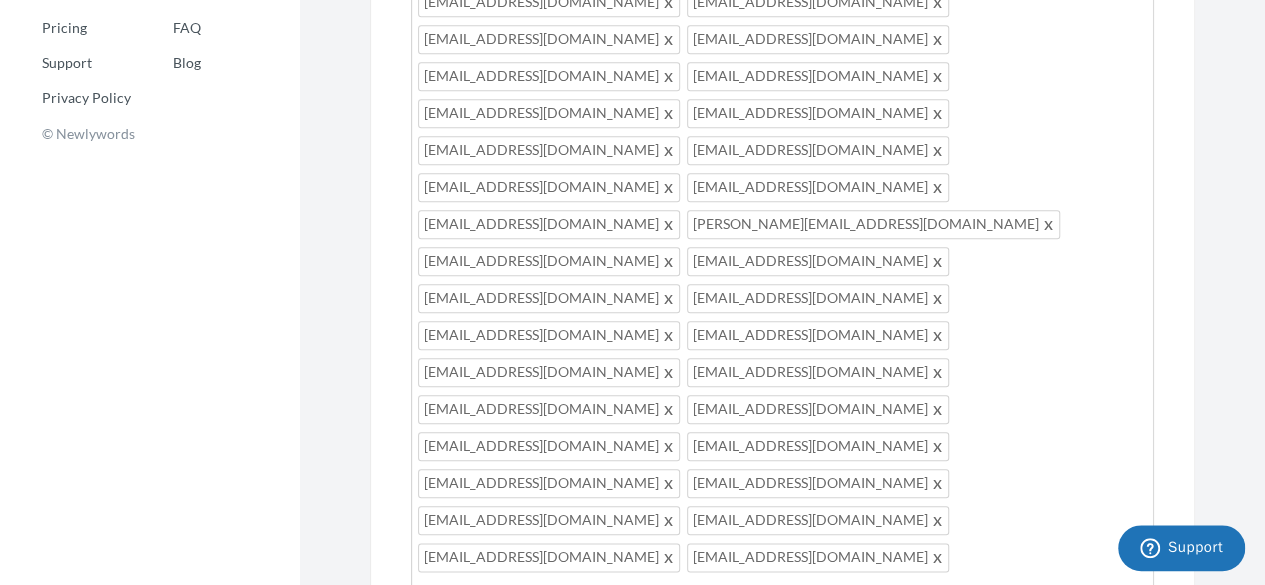 scroll, scrollTop: 1000, scrollLeft: 0, axis: vertical 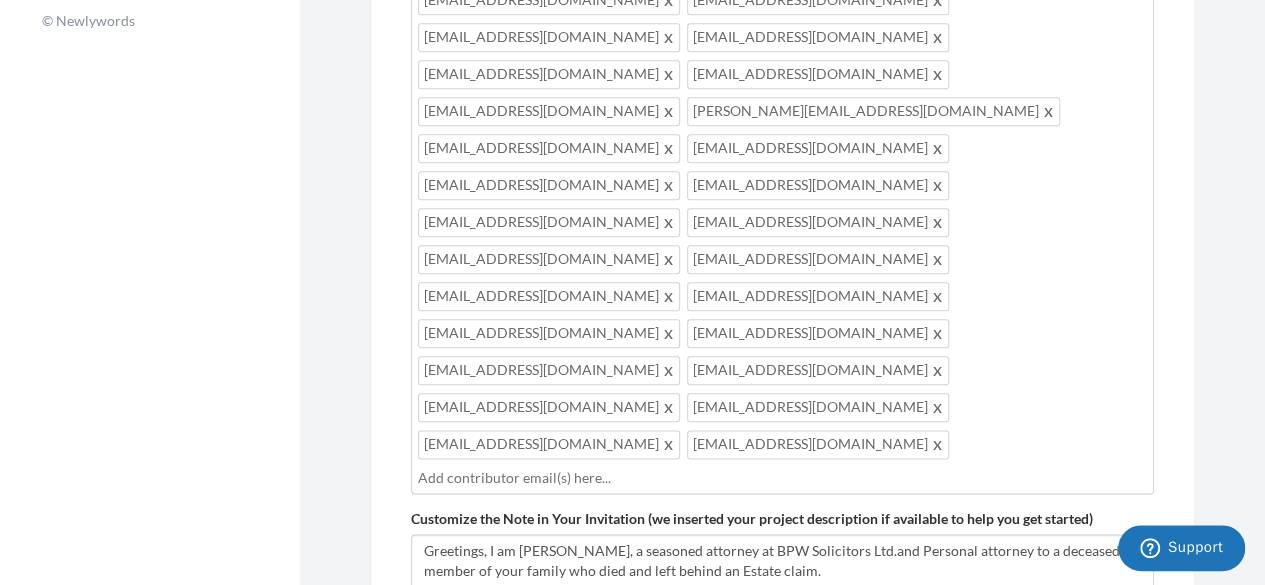 click on "Review Invitation" at bounding box center (1072, 755) 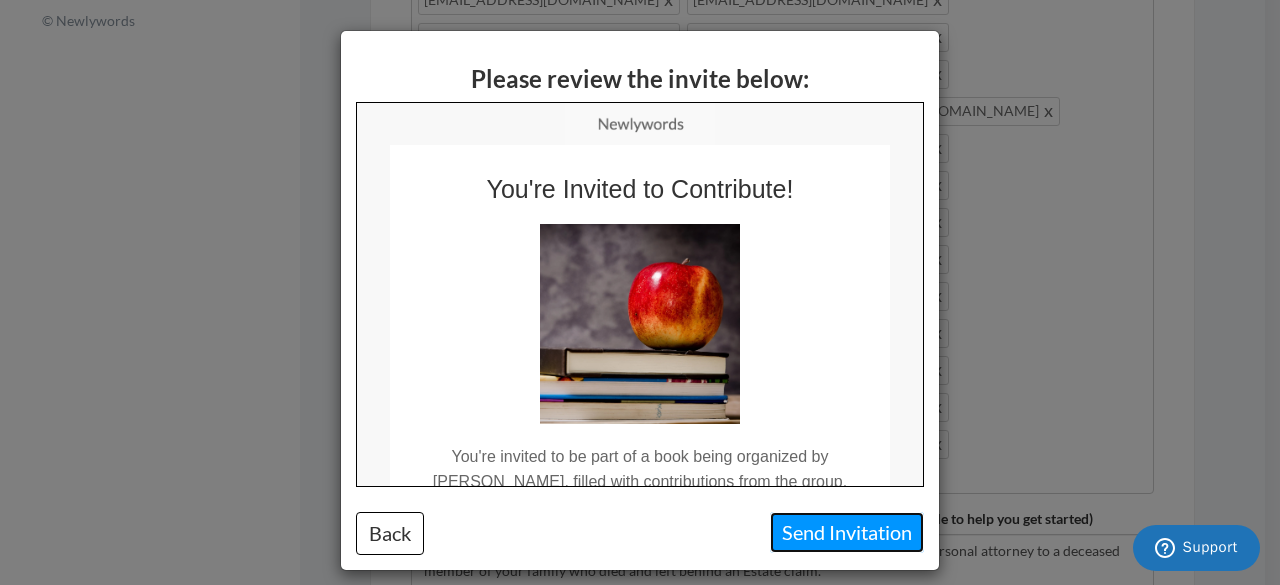 click on "Send Invitation" at bounding box center (847, 532) 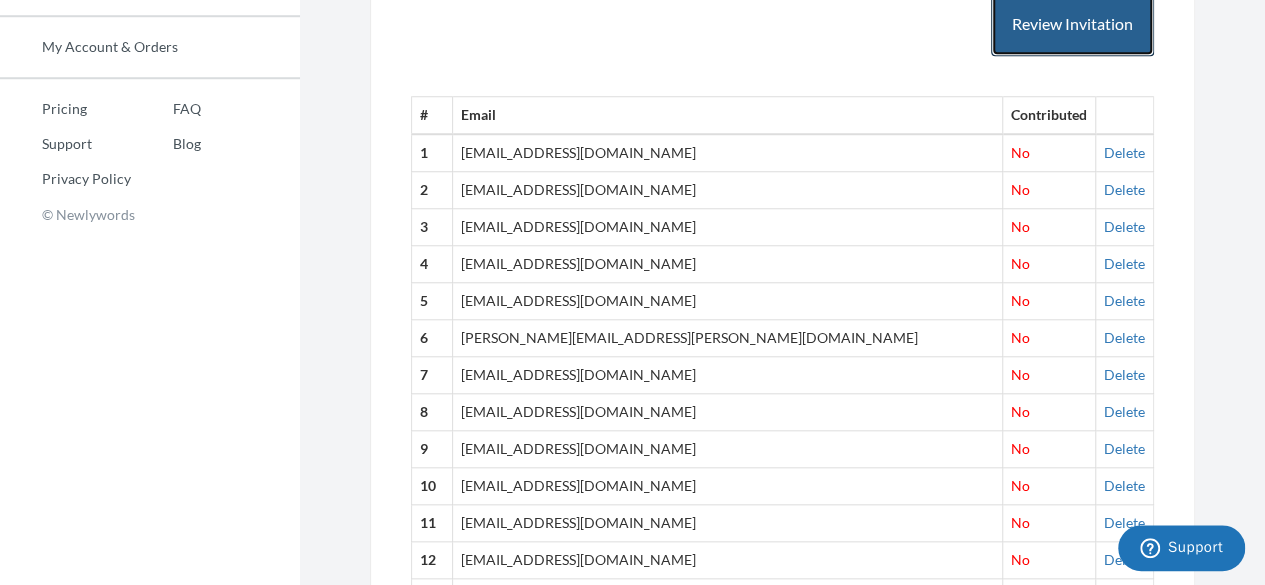 scroll, scrollTop: 500, scrollLeft: 0, axis: vertical 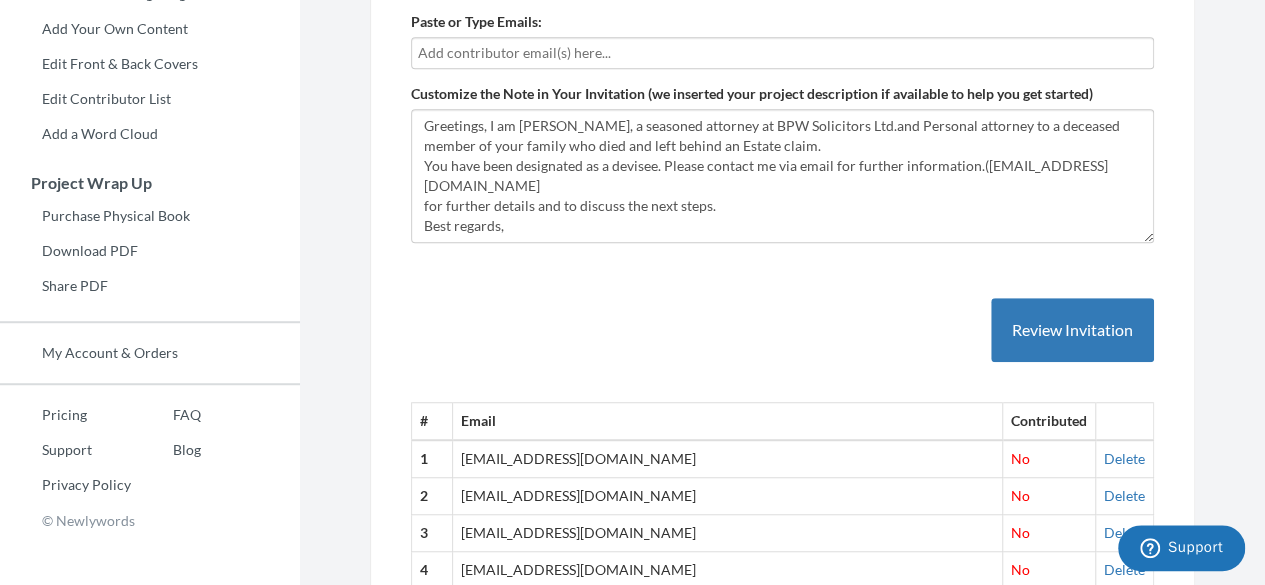 click at bounding box center (782, 53) 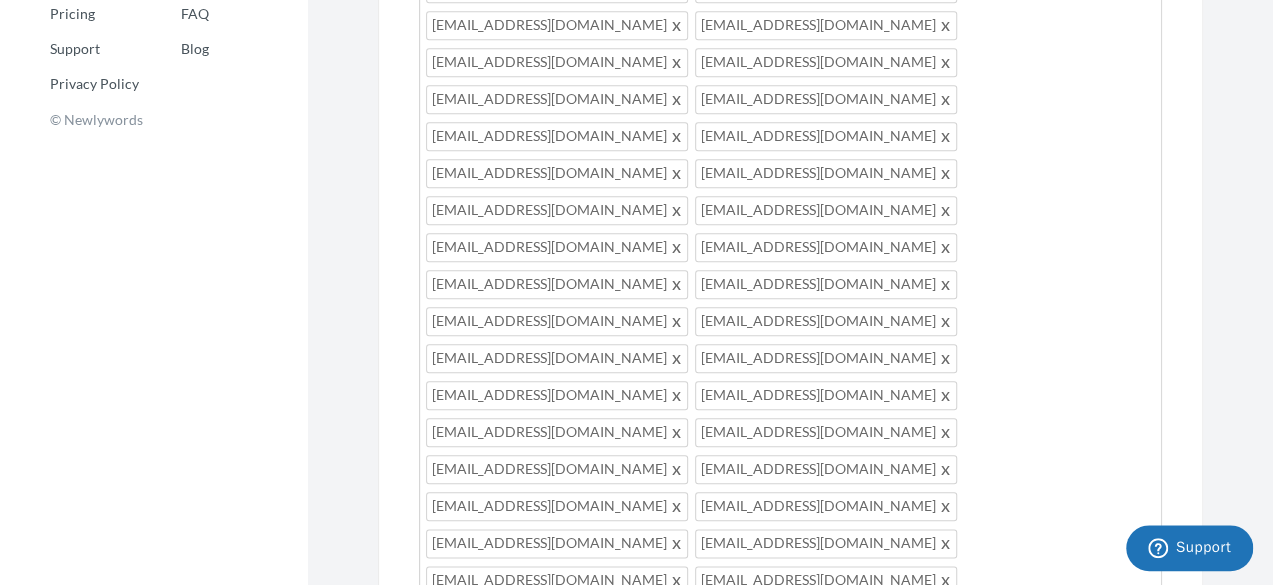 scroll, scrollTop: 1000, scrollLeft: 0, axis: vertical 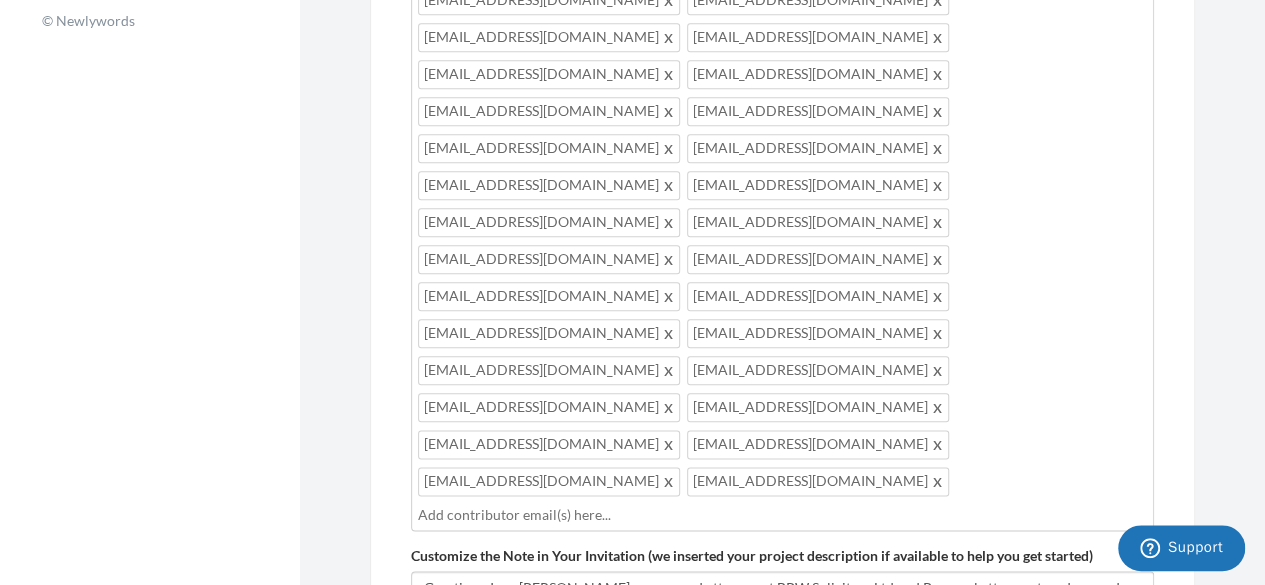 click on "Review Invitation" at bounding box center (1072, 792) 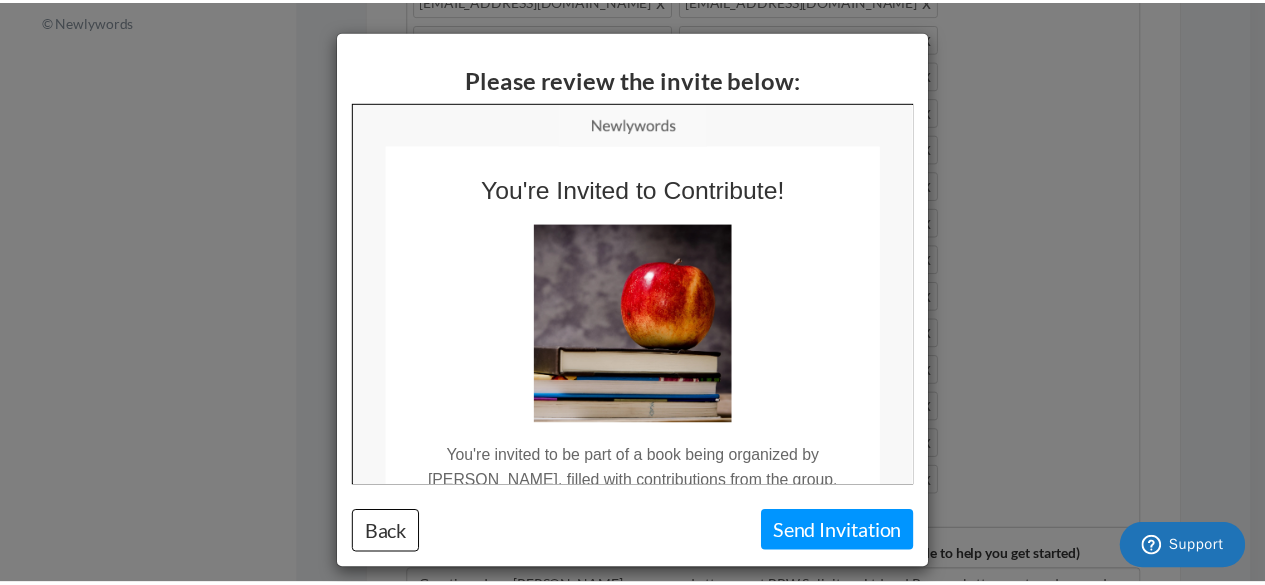 scroll, scrollTop: 0, scrollLeft: 0, axis: both 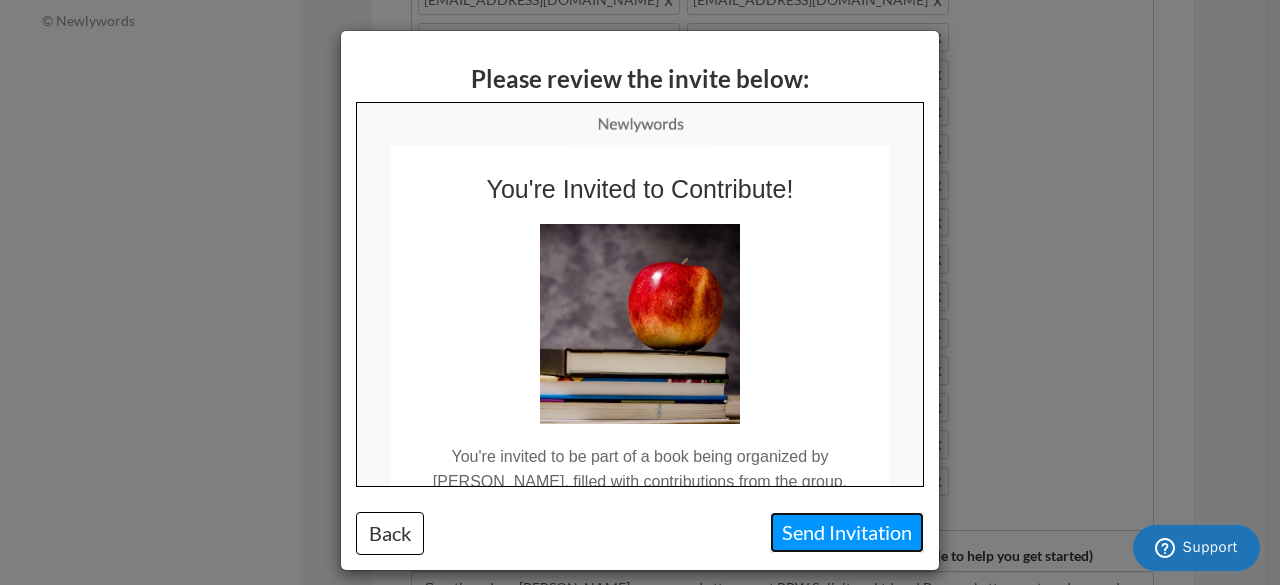 click on "Send Invitation" at bounding box center (847, 532) 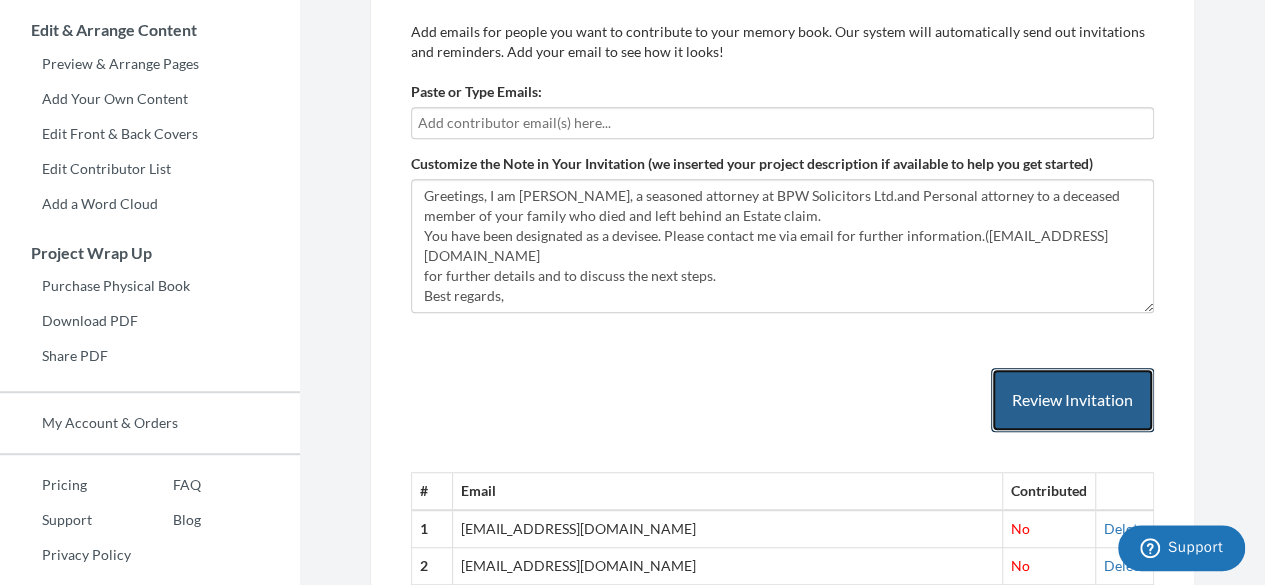 scroll, scrollTop: 400, scrollLeft: 0, axis: vertical 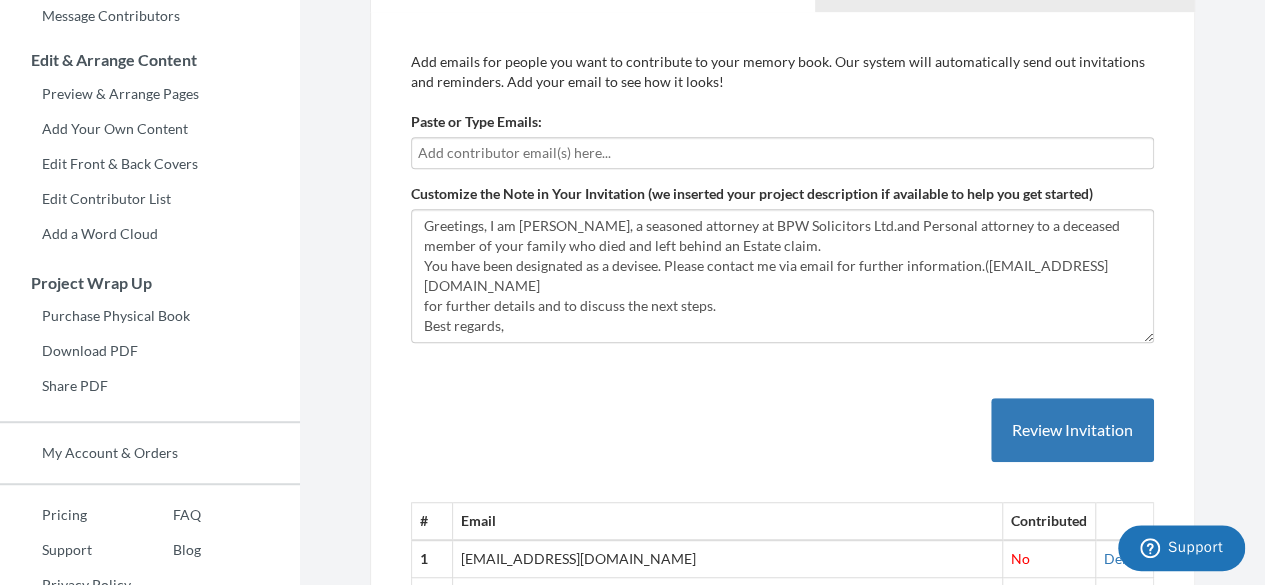 click at bounding box center (782, 153) 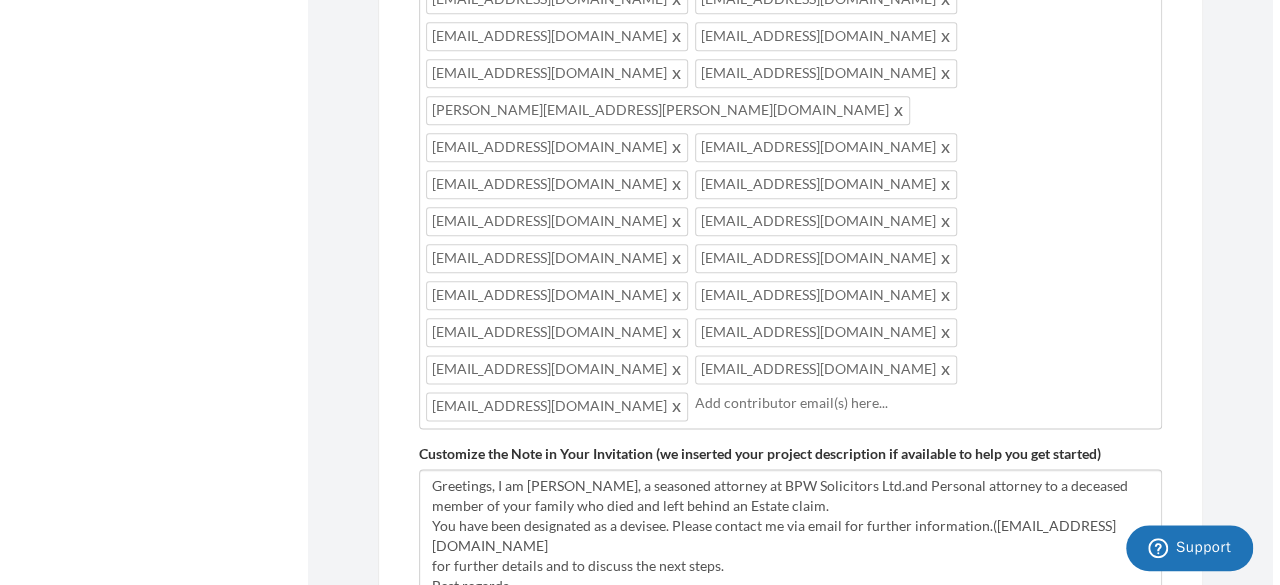 scroll, scrollTop: 1200, scrollLeft: 0, axis: vertical 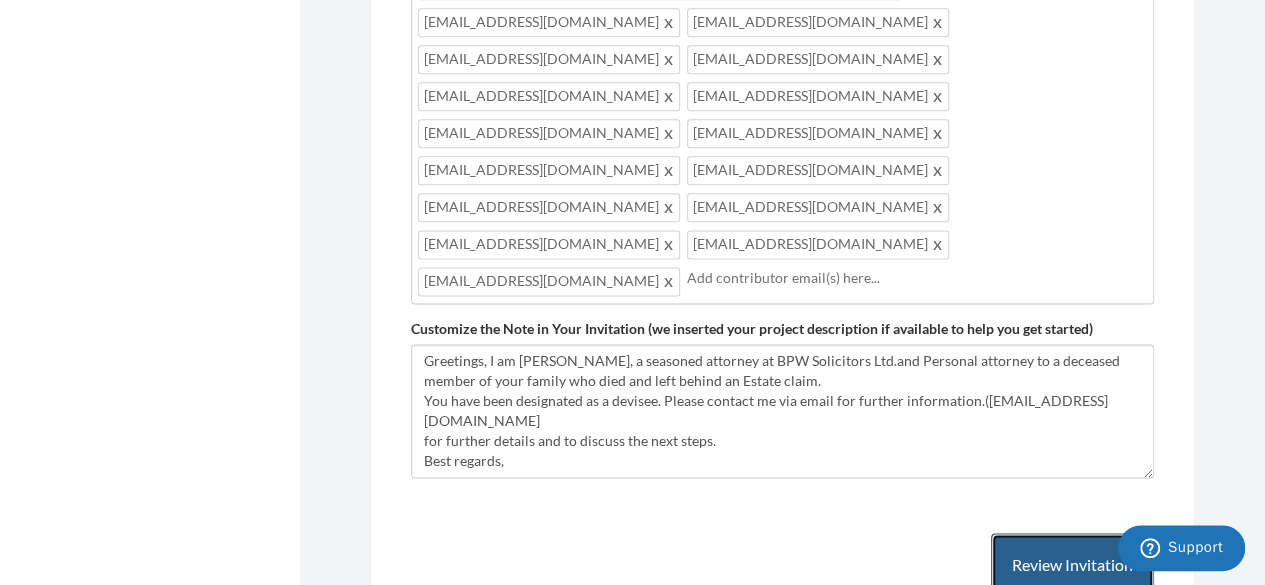 click on "Review Invitation" at bounding box center [1072, 565] 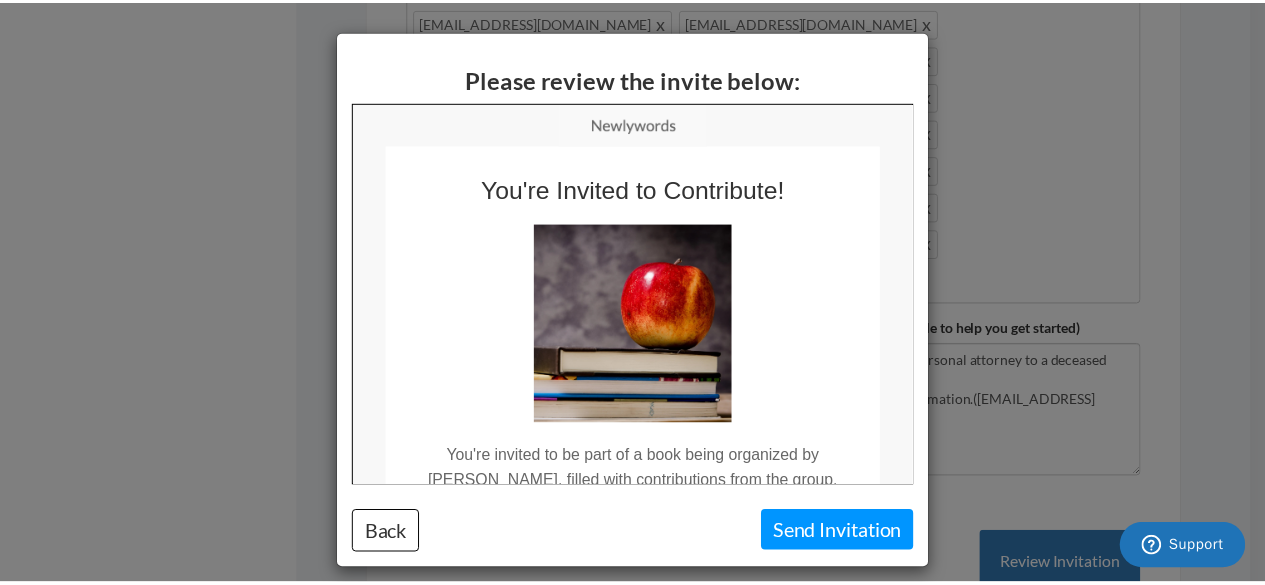 scroll, scrollTop: 0, scrollLeft: 0, axis: both 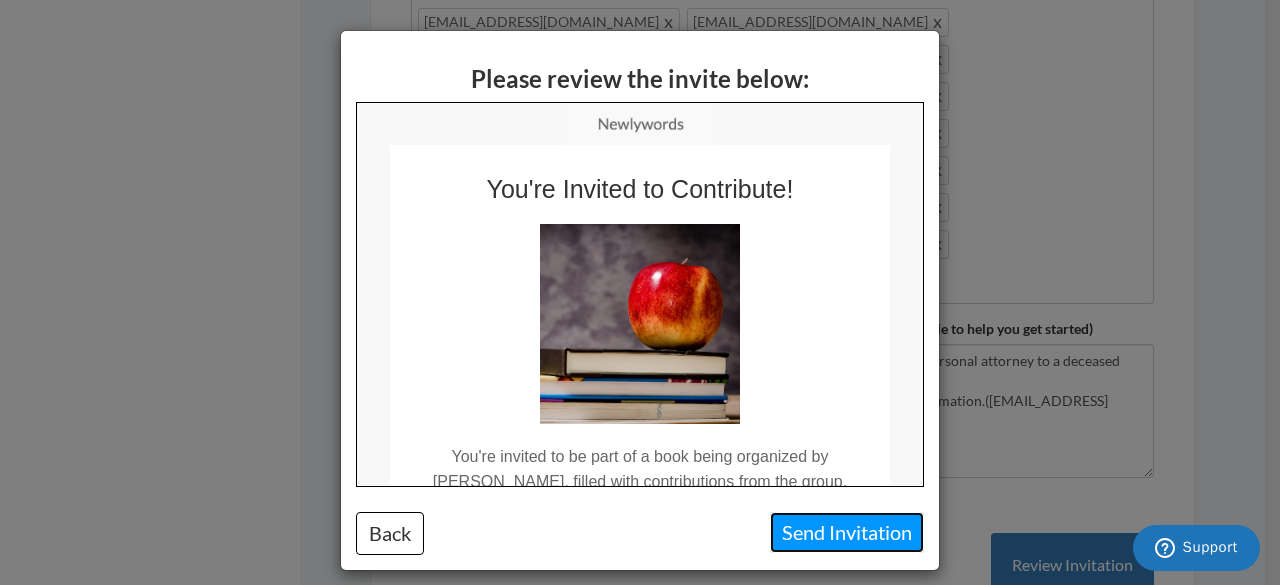 click on "Send Invitation" at bounding box center [847, 532] 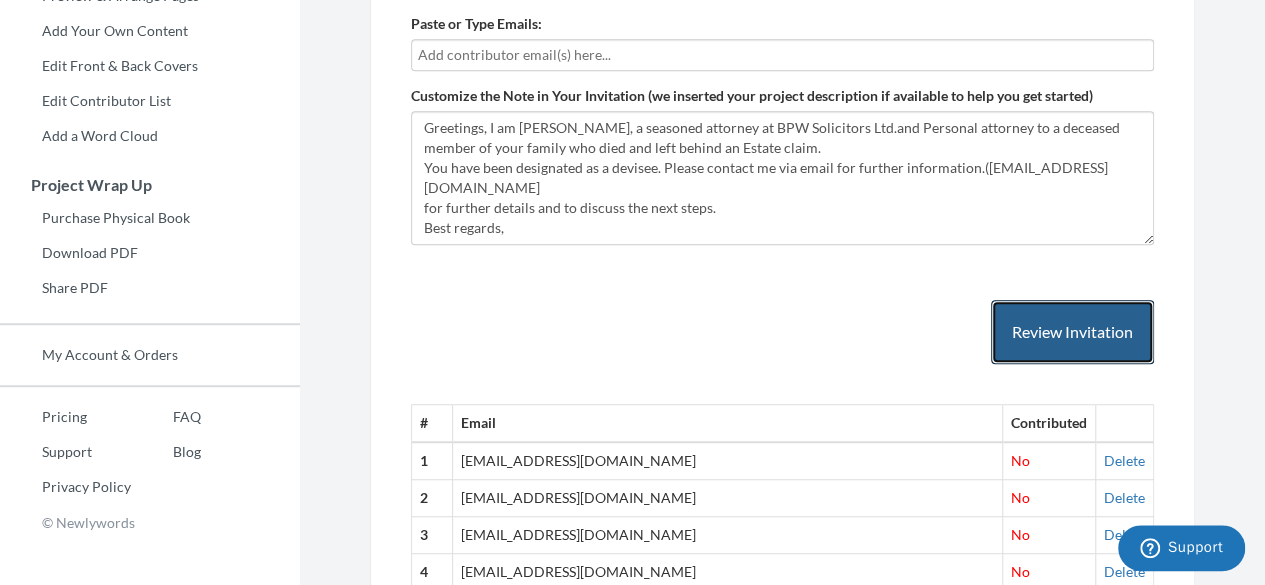 scroll, scrollTop: 400, scrollLeft: 0, axis: vertical 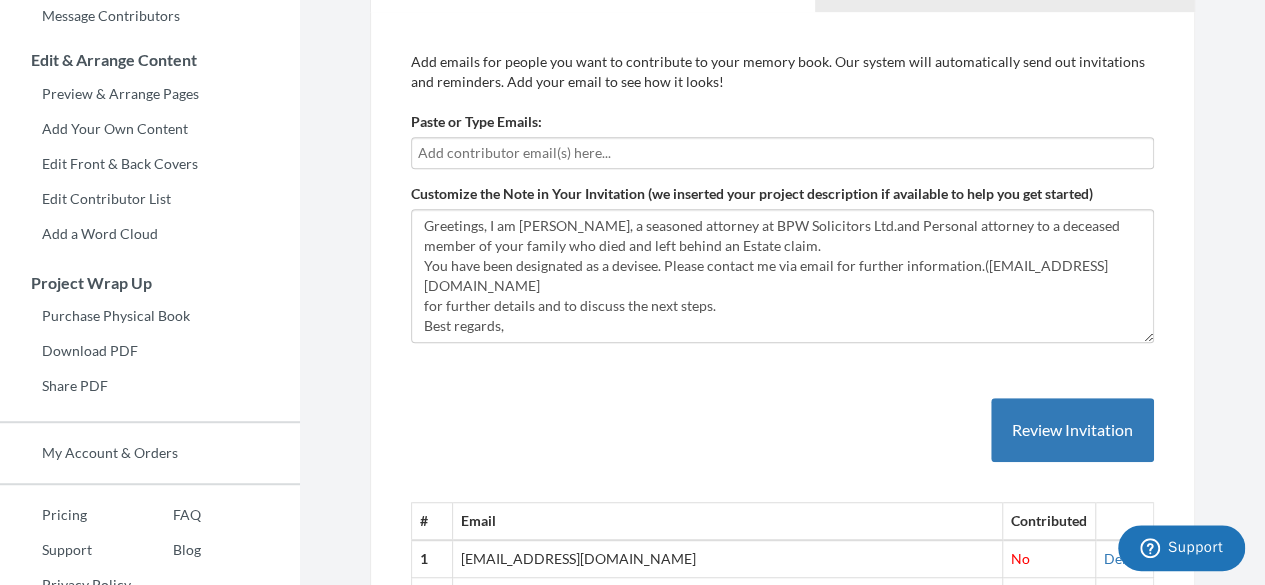 click at bounding box center [782, 153] 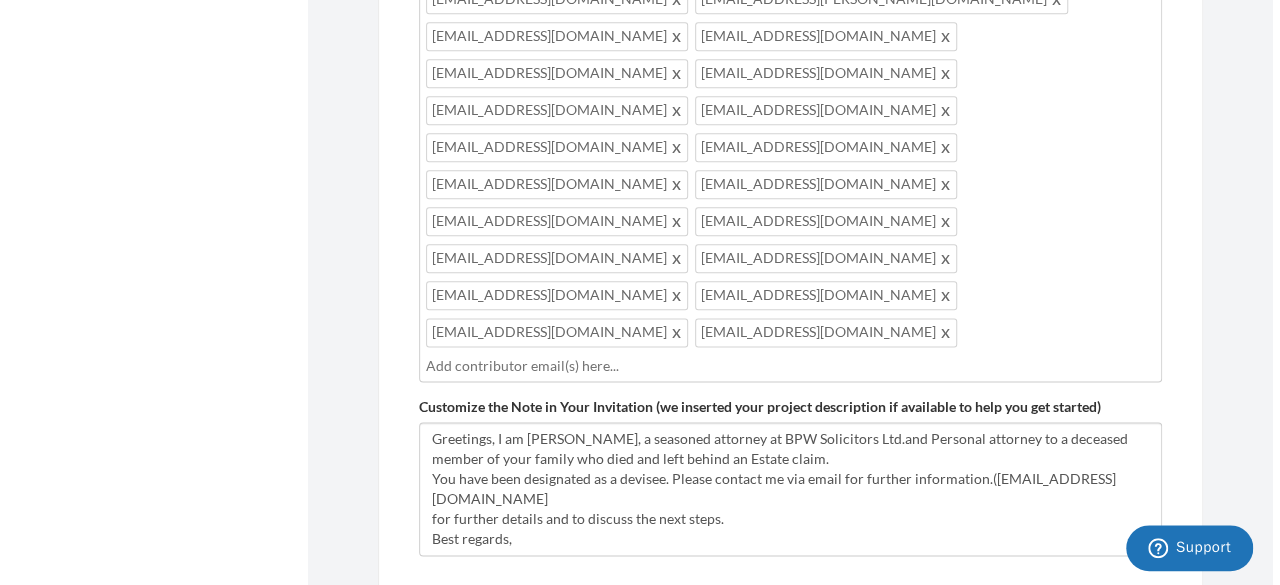 scroll, scrollTop: 1200, scrollLeft: 0, axis: vertical 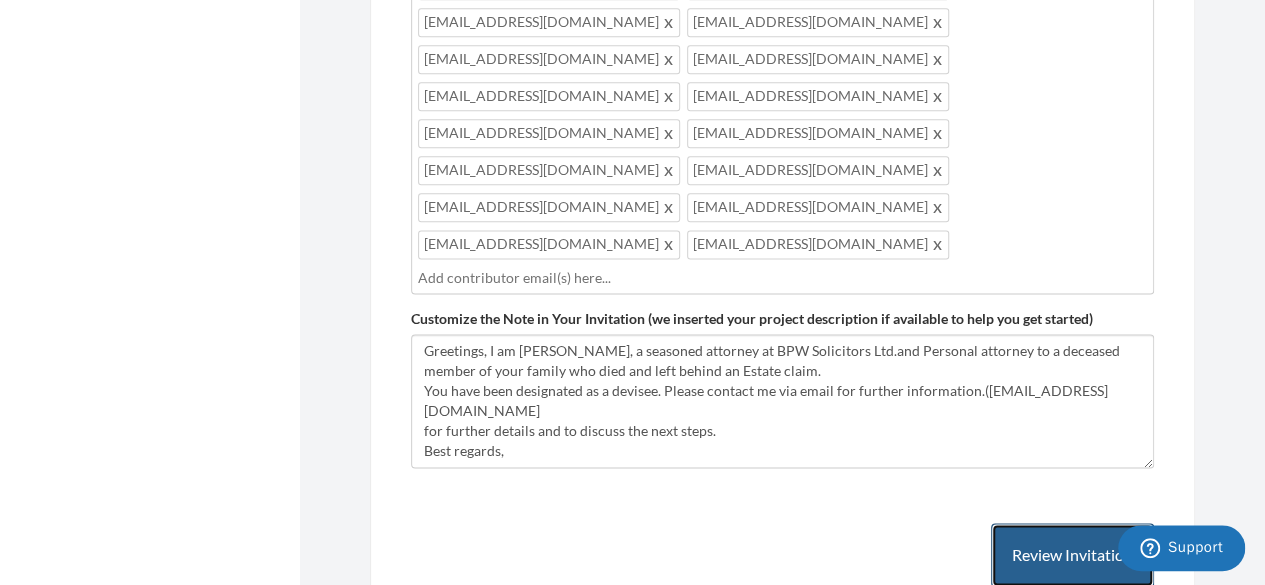 click on "Review Invitation" at bounding box center [1072, 555] 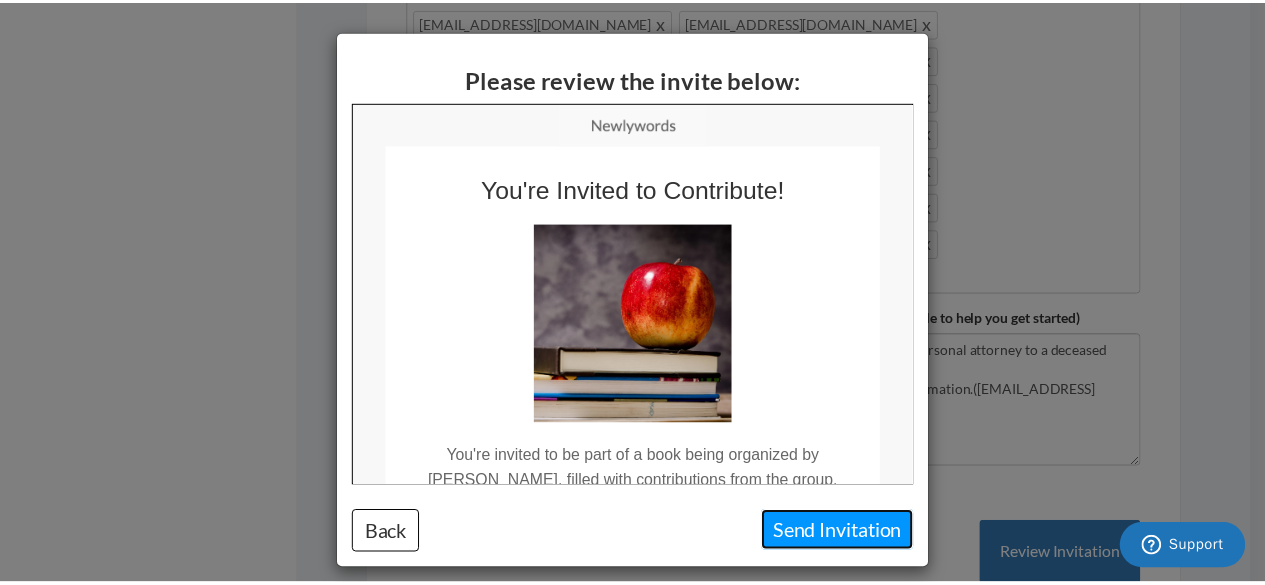 scroll, scrollTop: 0, scrollLeft: 0, axis: both 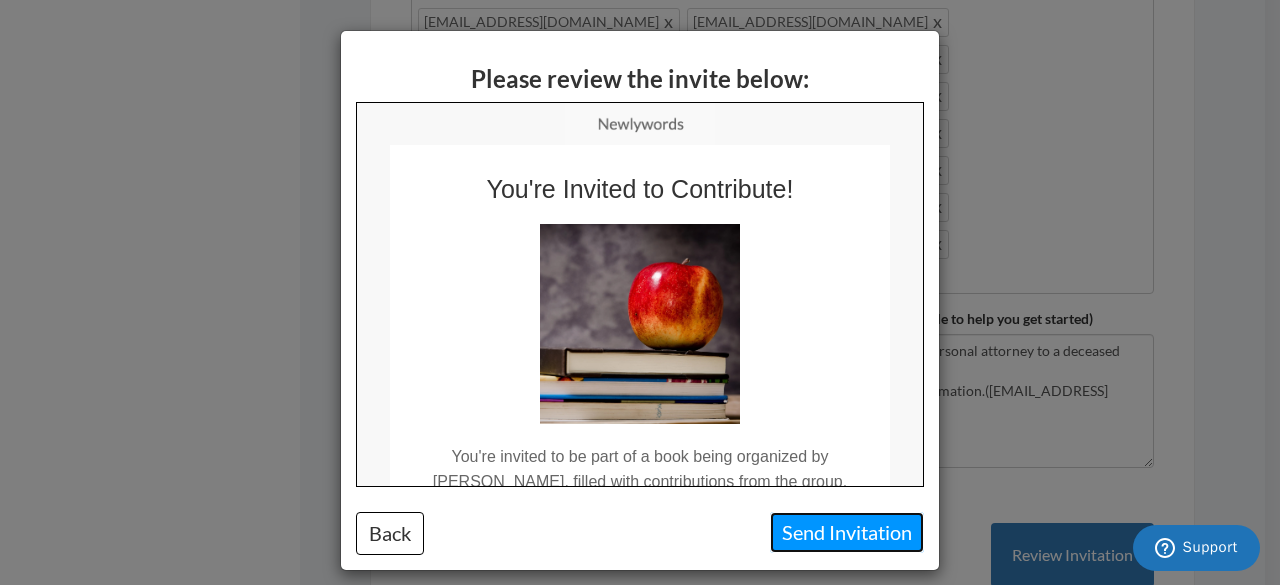 click on "Send Invitation" at bounding box center [847, 532] 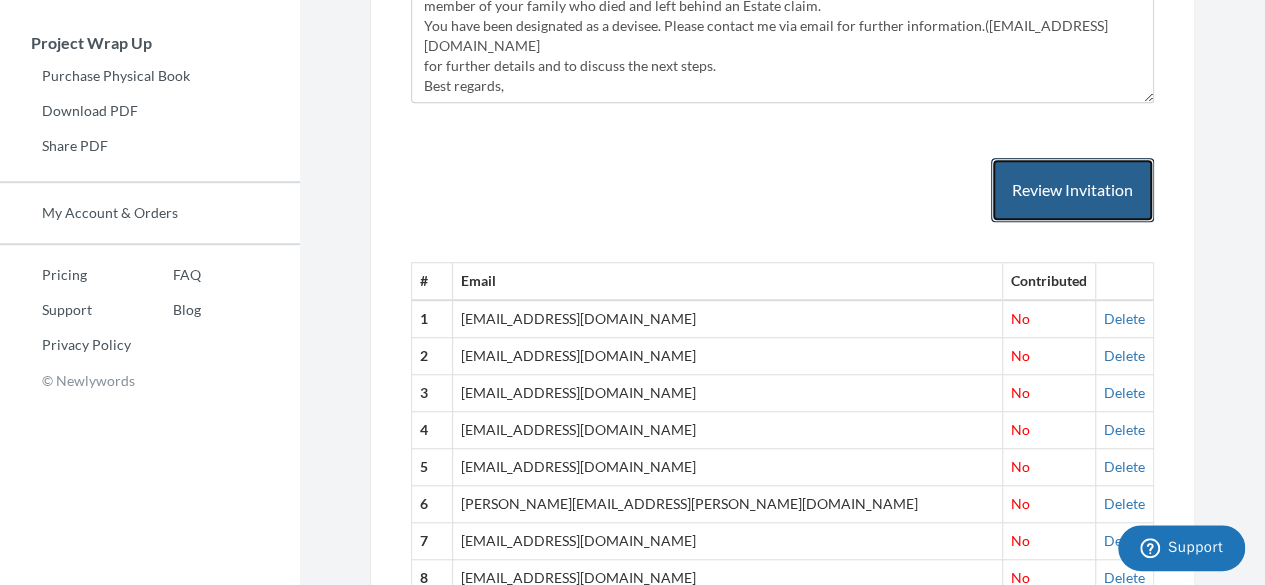 scroll, scrollTop: 500, scrollLeft: 0, axis: vertical 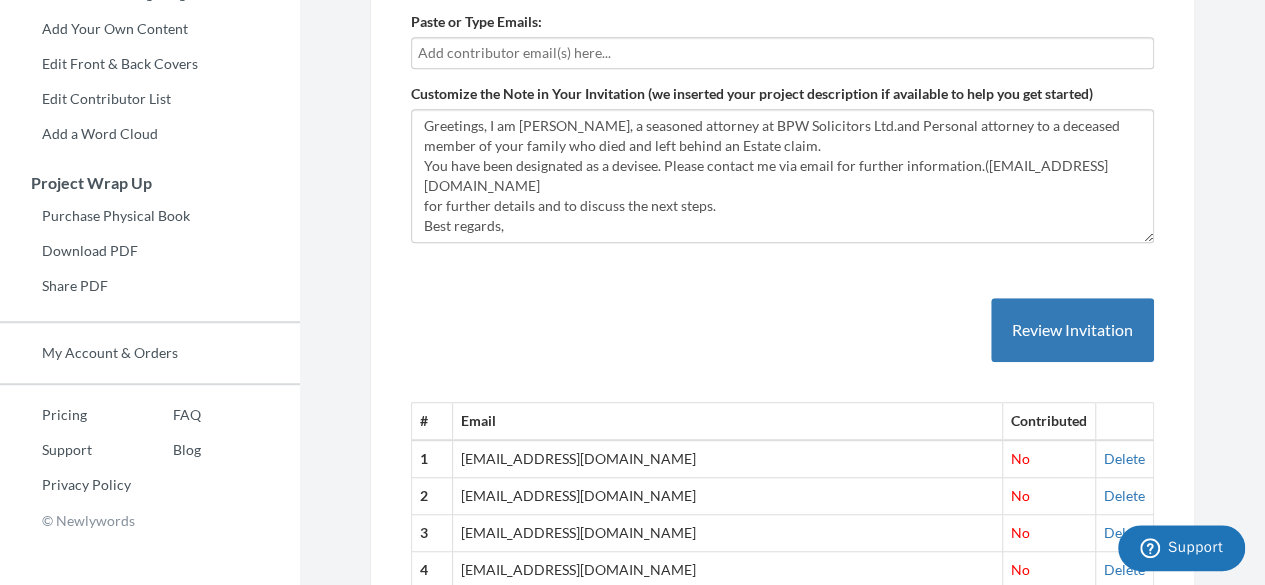 click at bounding box center (782, 53) 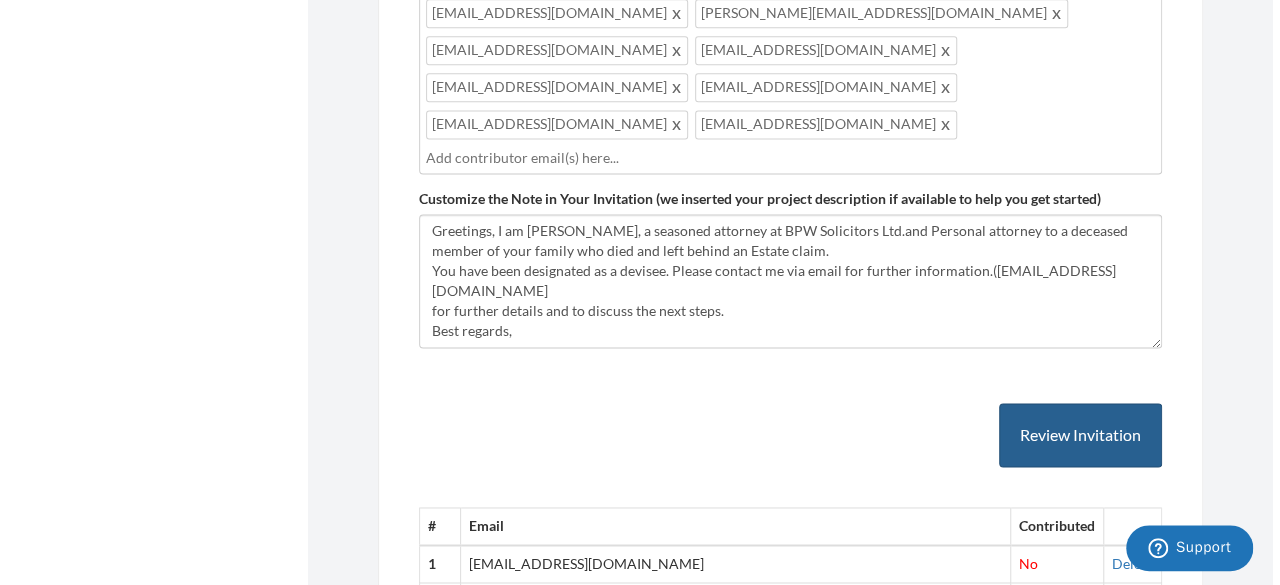 scroll, scrollTop: 1200, scrollLeft: 0, axis: vertical 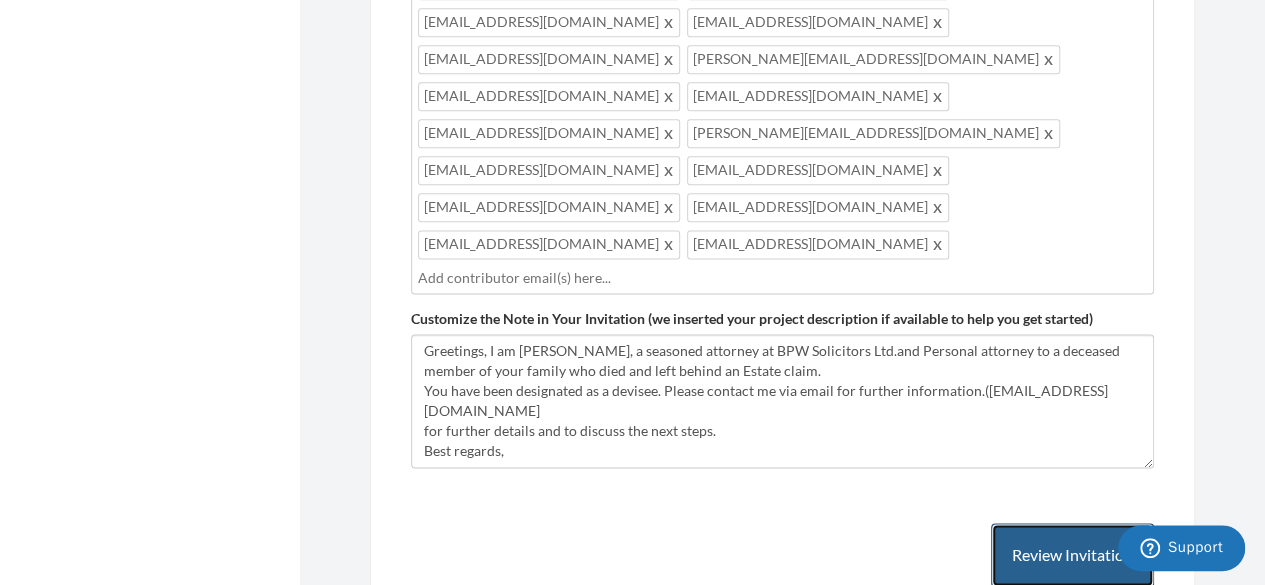 click on "Review Invitation" at bounding box center [1072, 555] 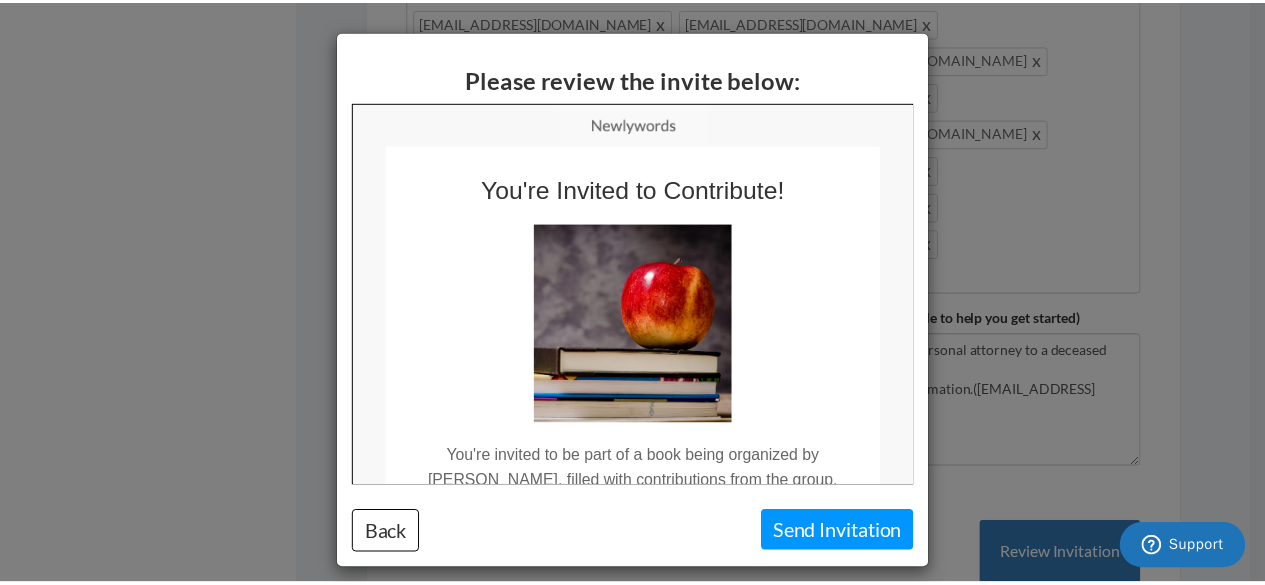 scroll, scrollTop: 0, scrollLeft: 0, axis: both 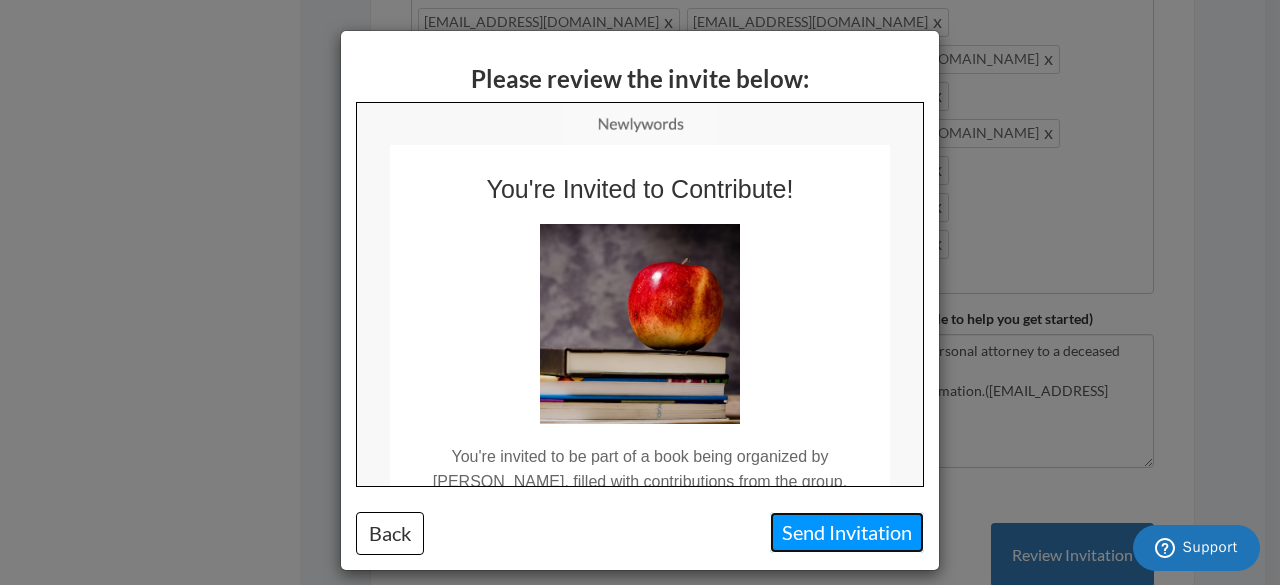 click on "Send Invitation" at bounding box center (847, 532) 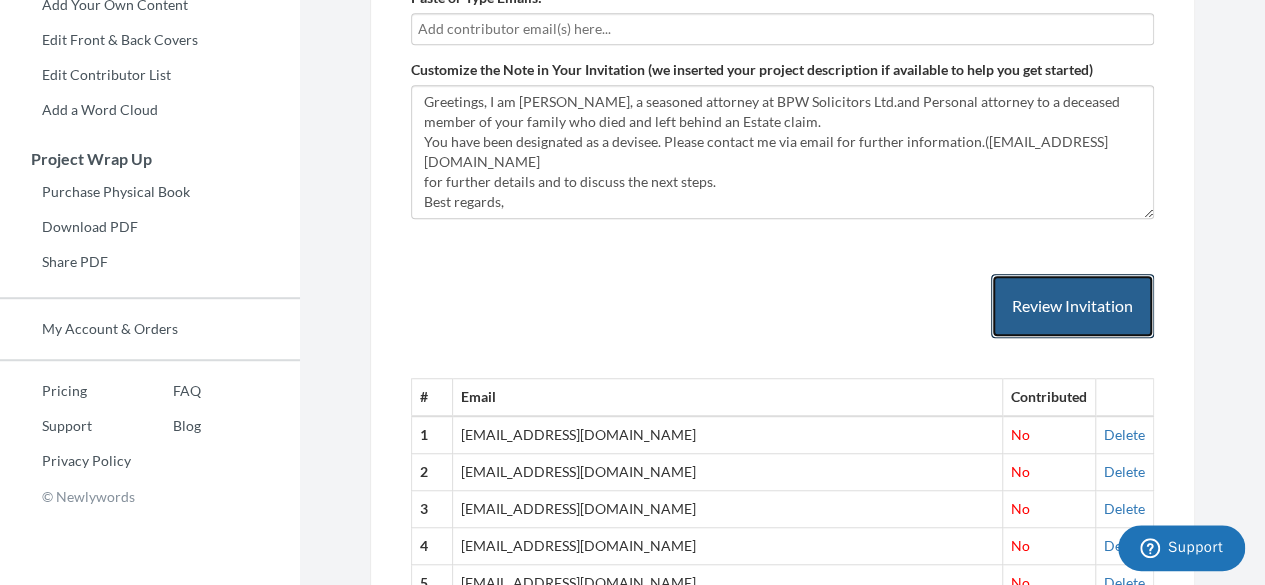 scroll, scrollTop: 400, scrollLeft: 0, axis: vertical 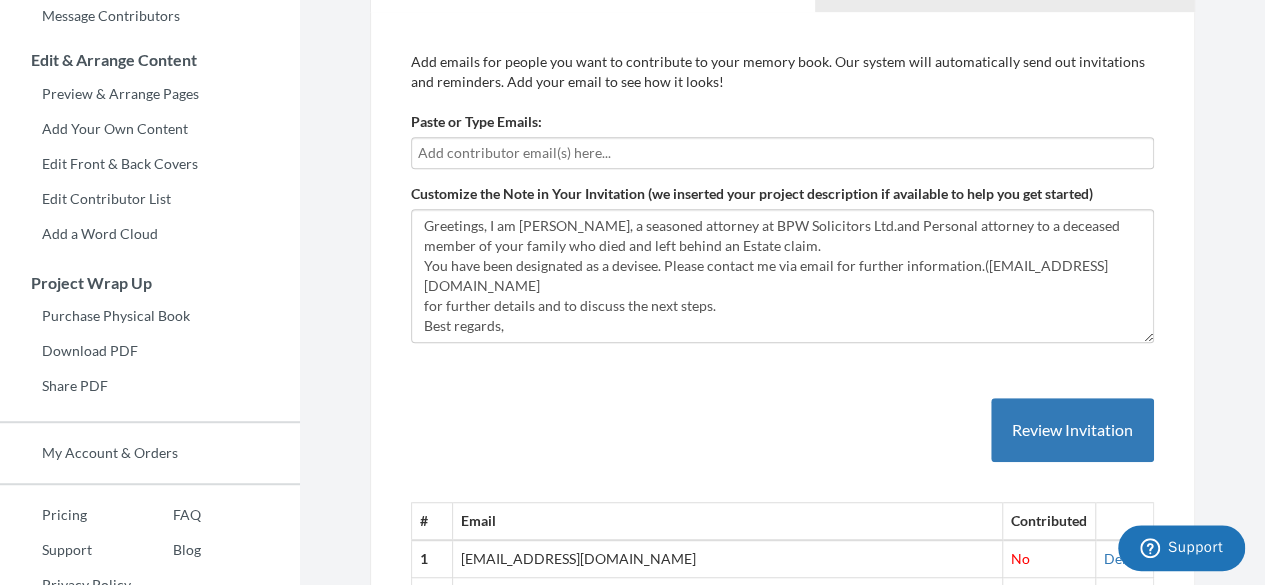 click at bounding box center [782, 153] 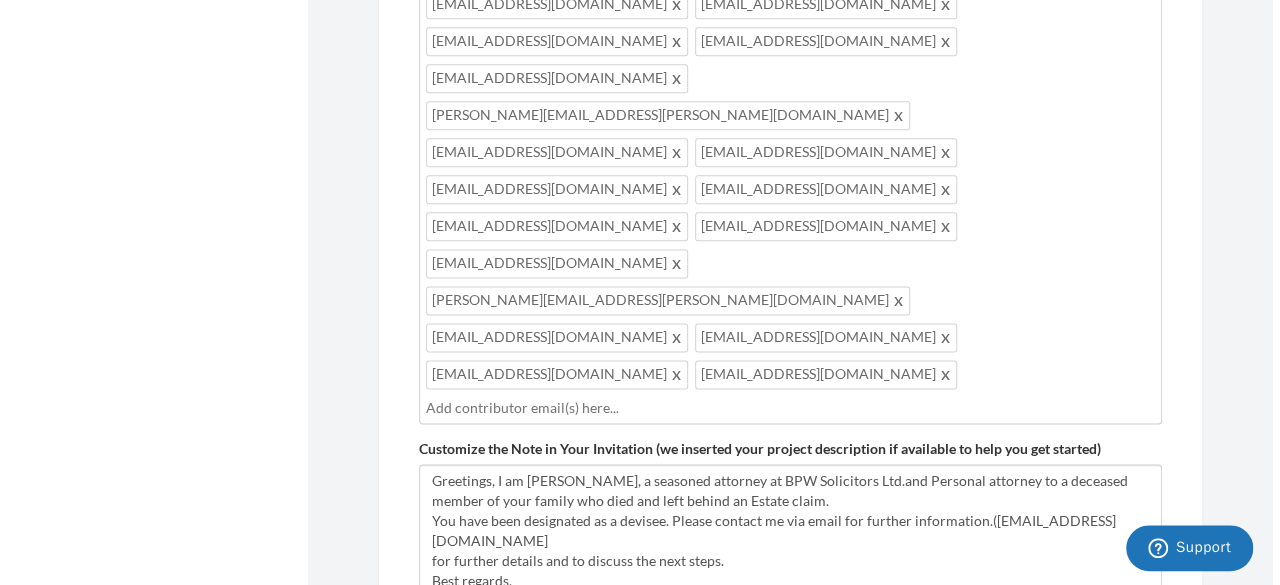 scroll, scrollTop: 1200, scrollLeft: 0, axis: vertical 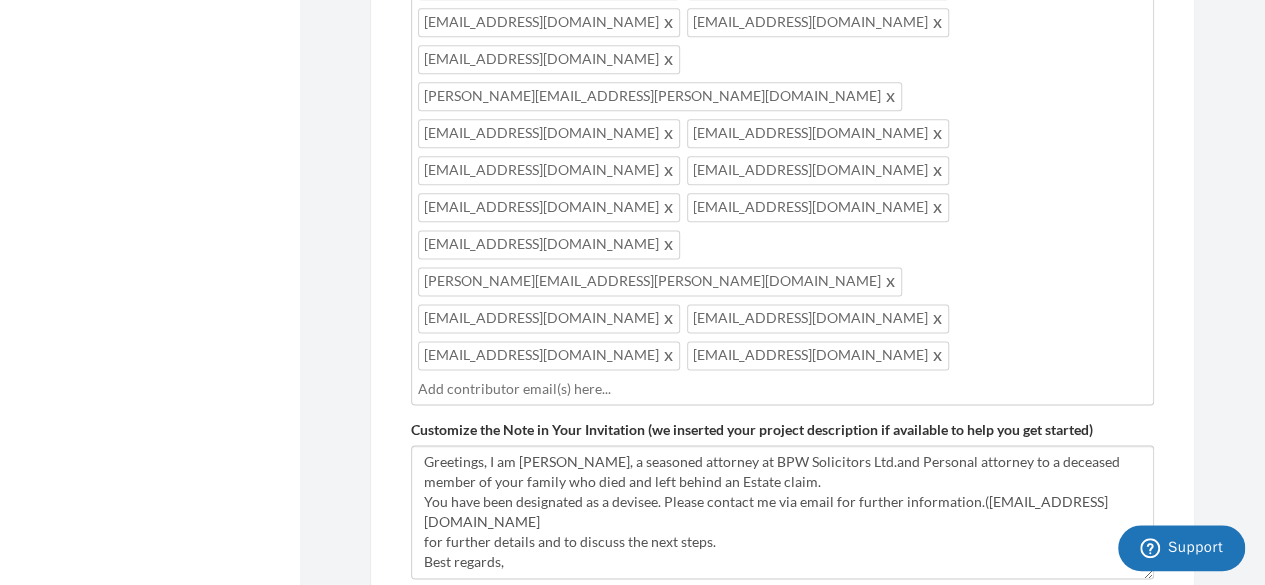 click on "Review Invitation" at bounding box center [1072, 666] 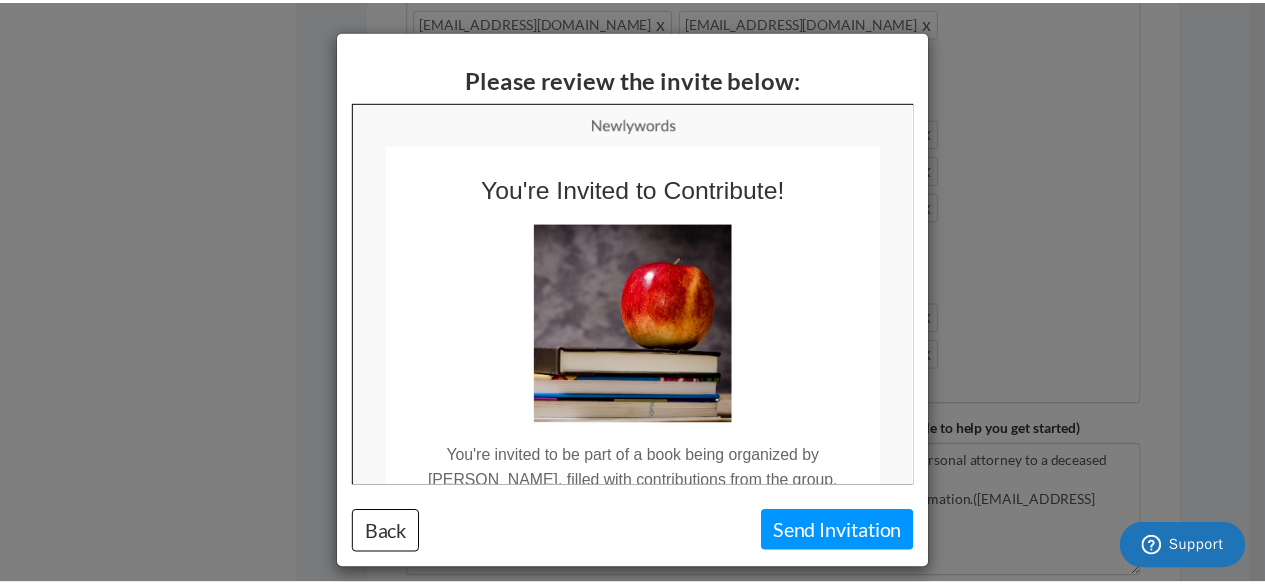 scroll, scrollTop: 0, scrollLeft: 0, axis: both 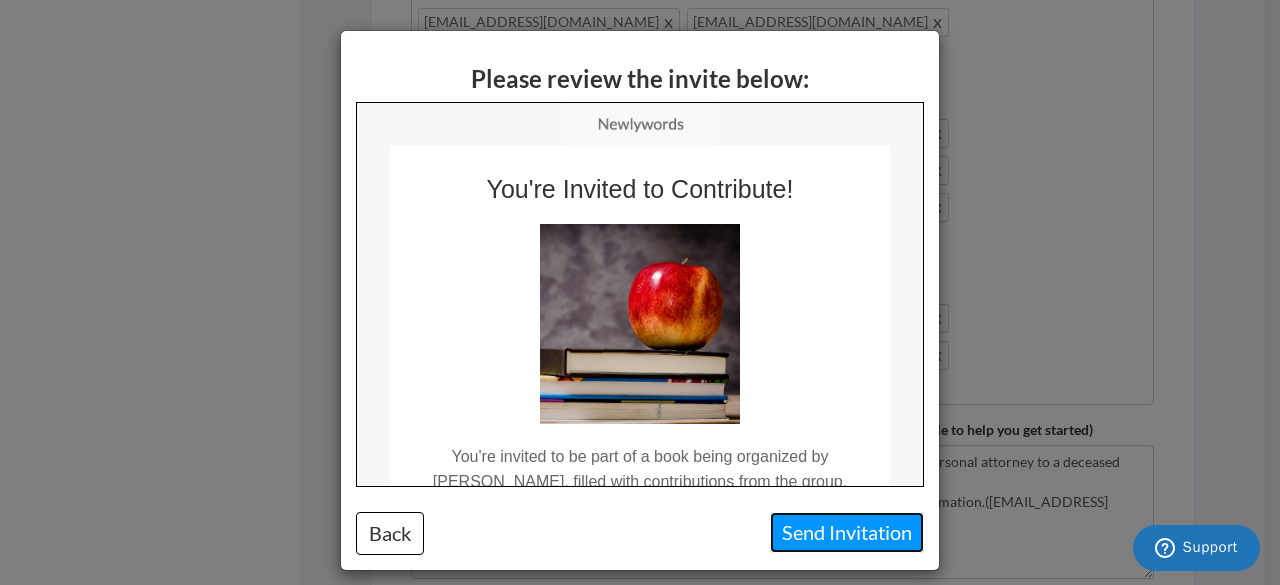 click on "Send Invitation" at bounding box center [847, 532] 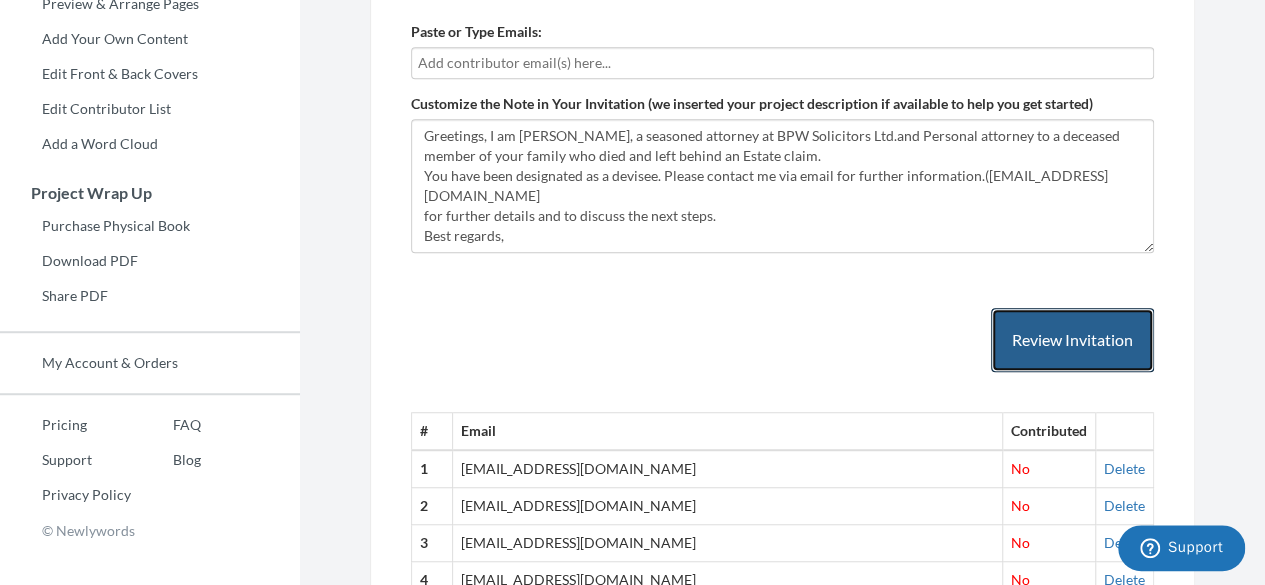 scroll, scrollTop: 400, scrollLeft: 0, axis: vertical 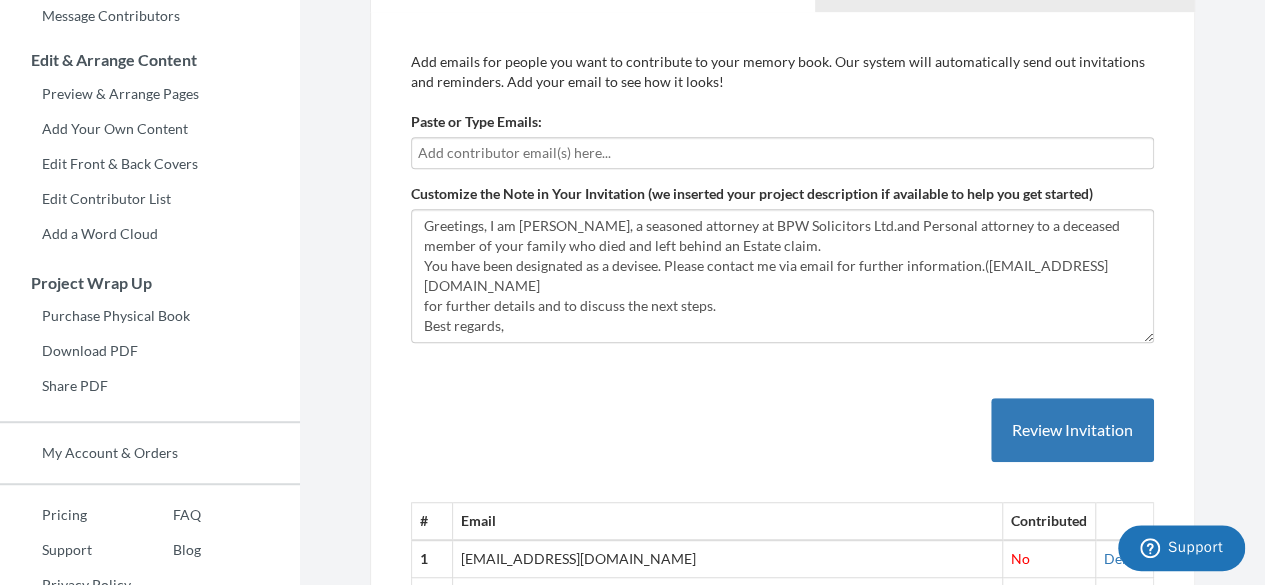 click at bounding box center (782, 153) 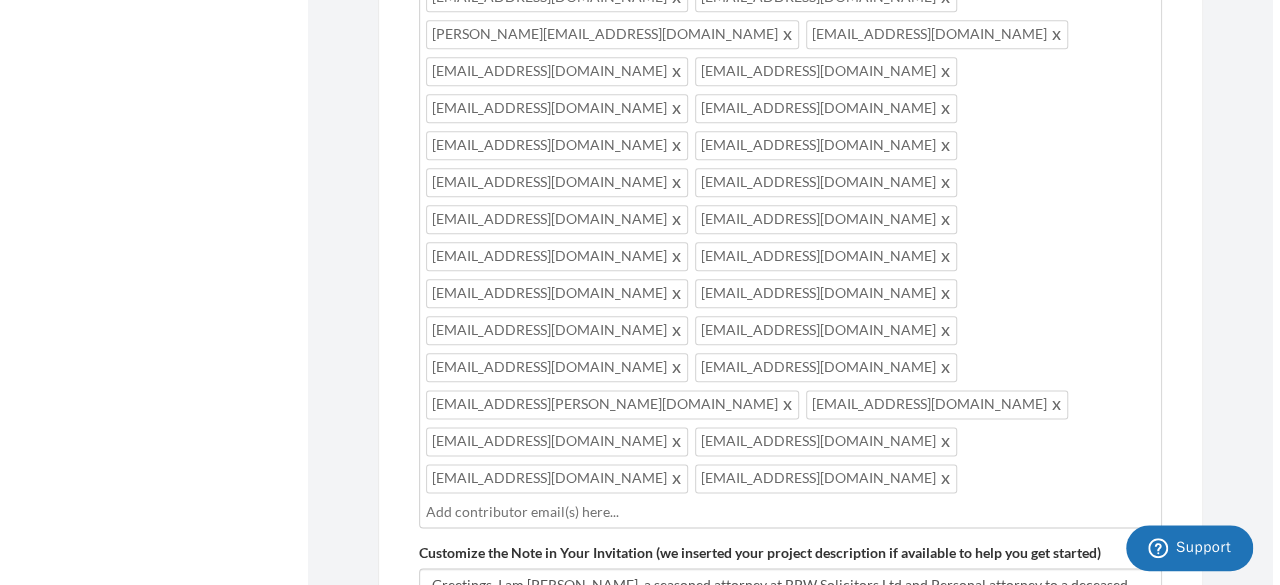 scroll, scrollTop: 1100, scrollLeft: 0, axis: vertical 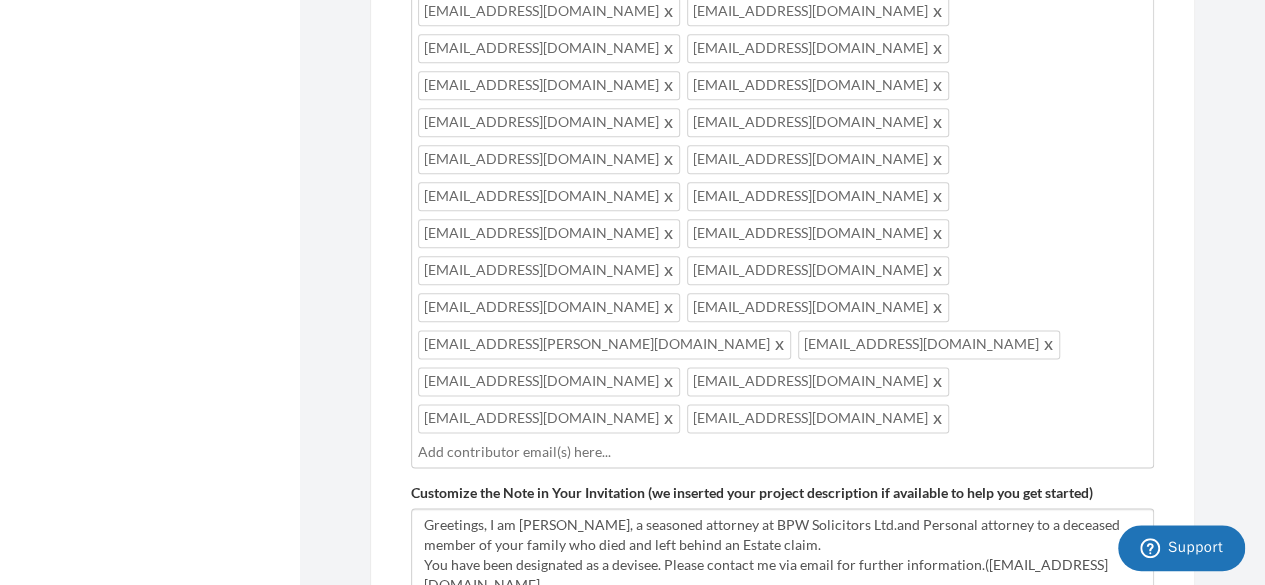 click on "#
Email
Contributed
1
[EMAIL_ADDRESS][DOMAIN_NAME]
No
[GEOGRAPHIC_DATA]
2
[EMAIL_ADDRESS][DOMAIN_NAME]
No
[GEOGRAPHIC_DATA]
3
[EMAIL_ADDRESS][DOMAIN_NAME]
No
[GEOGRAPHIC_DATA]
4
[EMAIL_ADDRESS][DOMAIN_NAME]
No
[GEOGRAPHIC_DATA]
5
No No" at bounding box center (782, 15552) 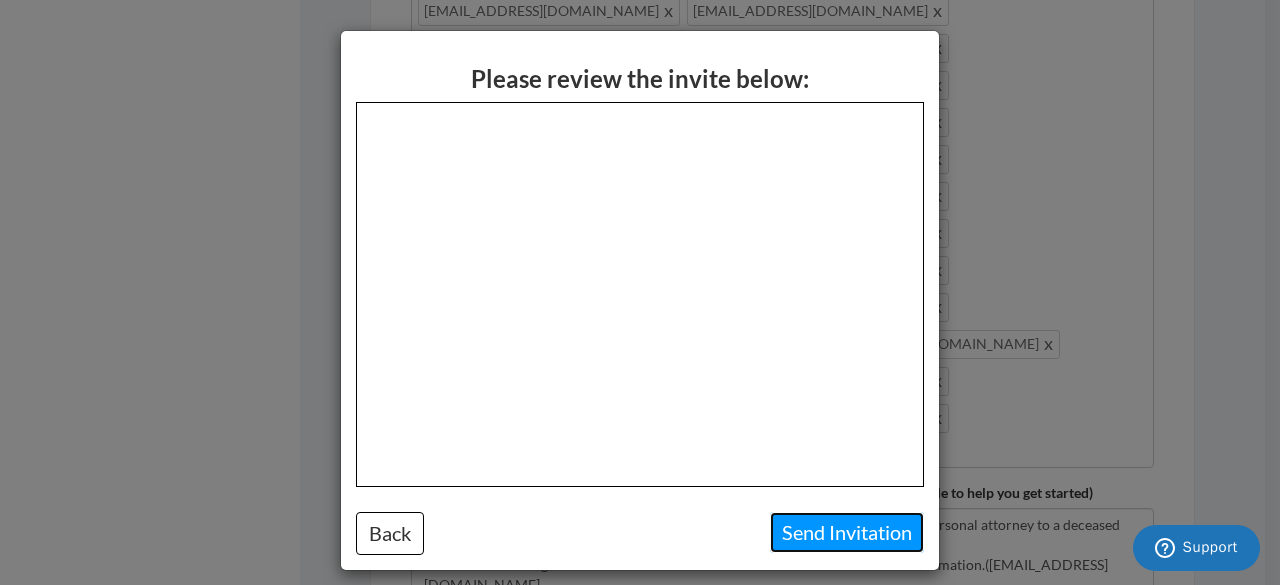 click on "Send Invitation" at bounding box center (847, 532) 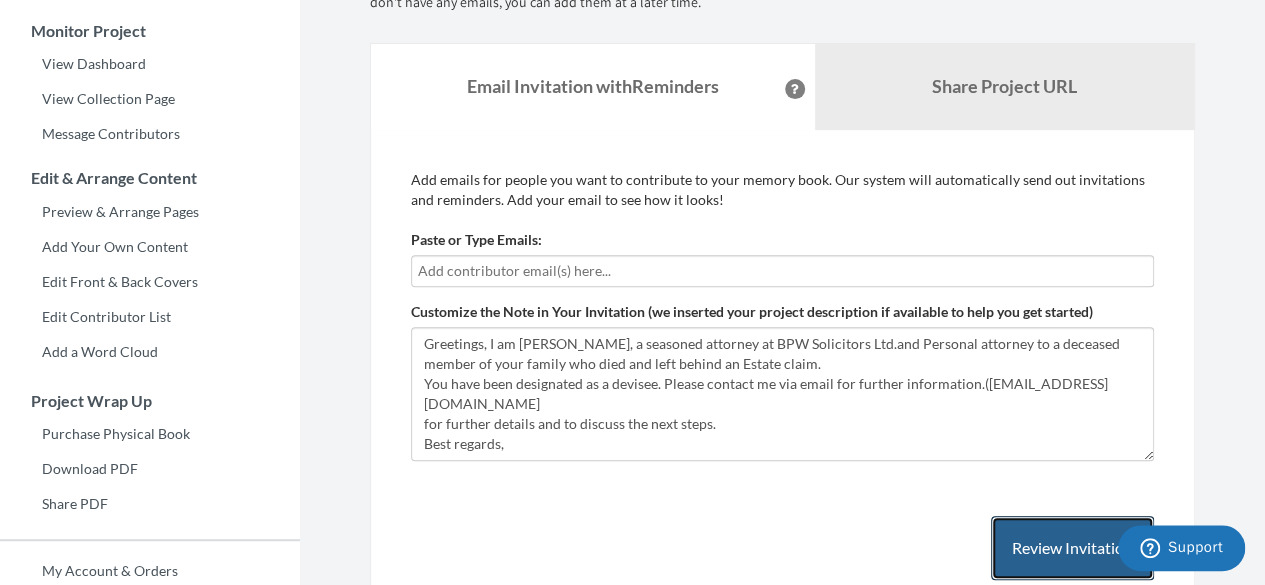 scroll, scrollTop: 300, scrollLeft: 0, axis: vertical 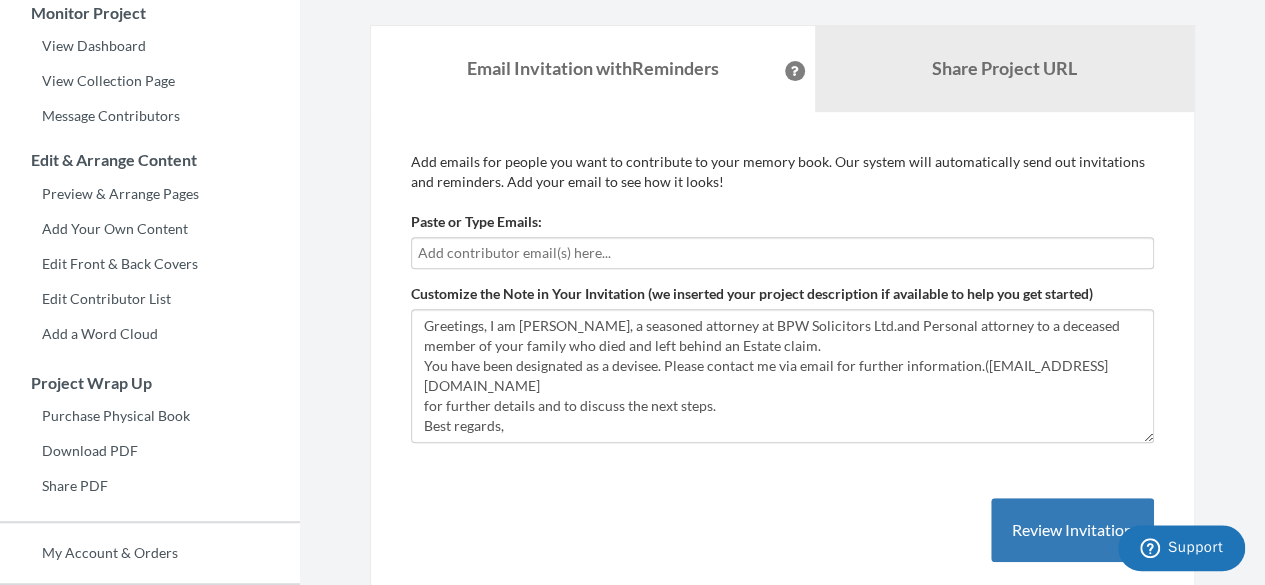 click at bounding box center (782, 253) 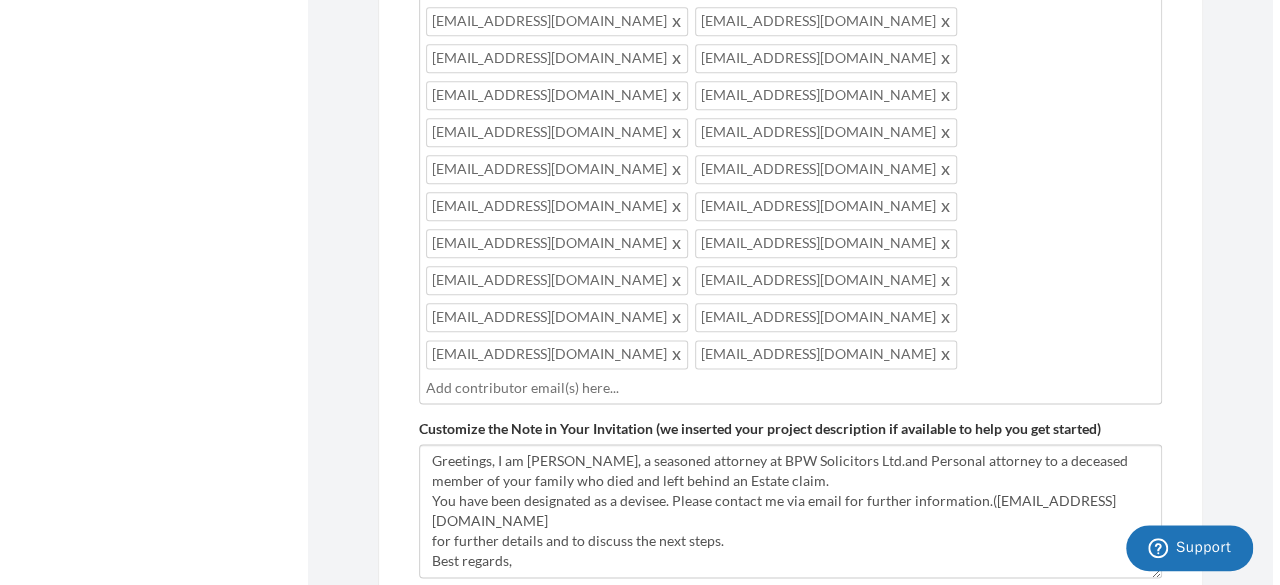 scroll, scrollTop: 1000, scrollLeft: 0, axis: vertical 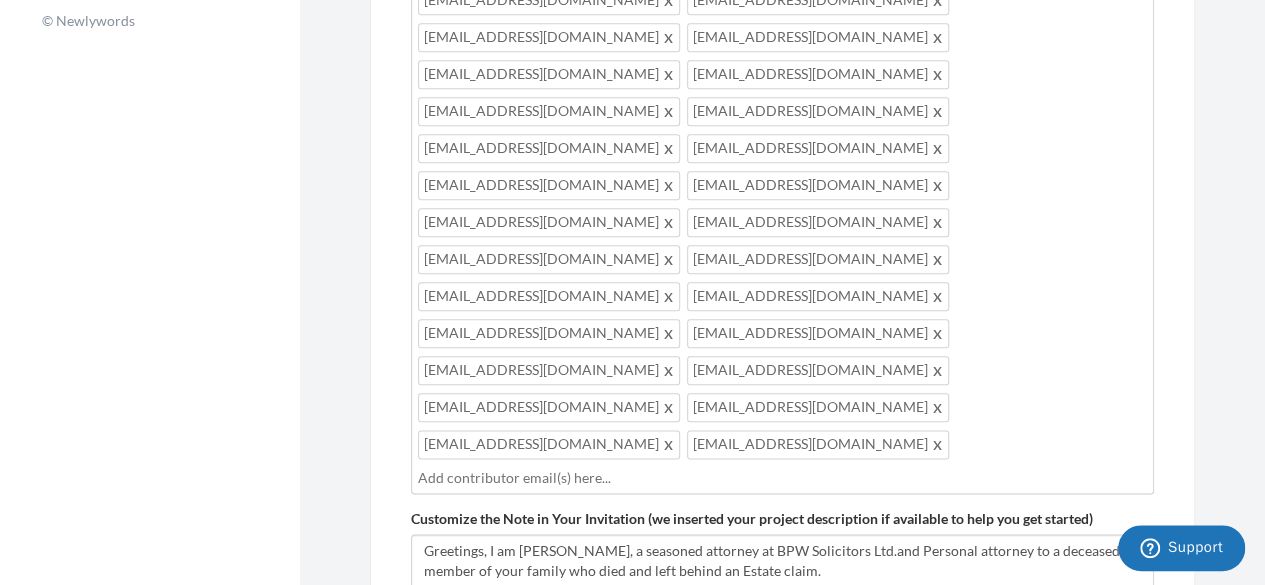 click on "Review Invitation" at bounding box center [1072, 755] 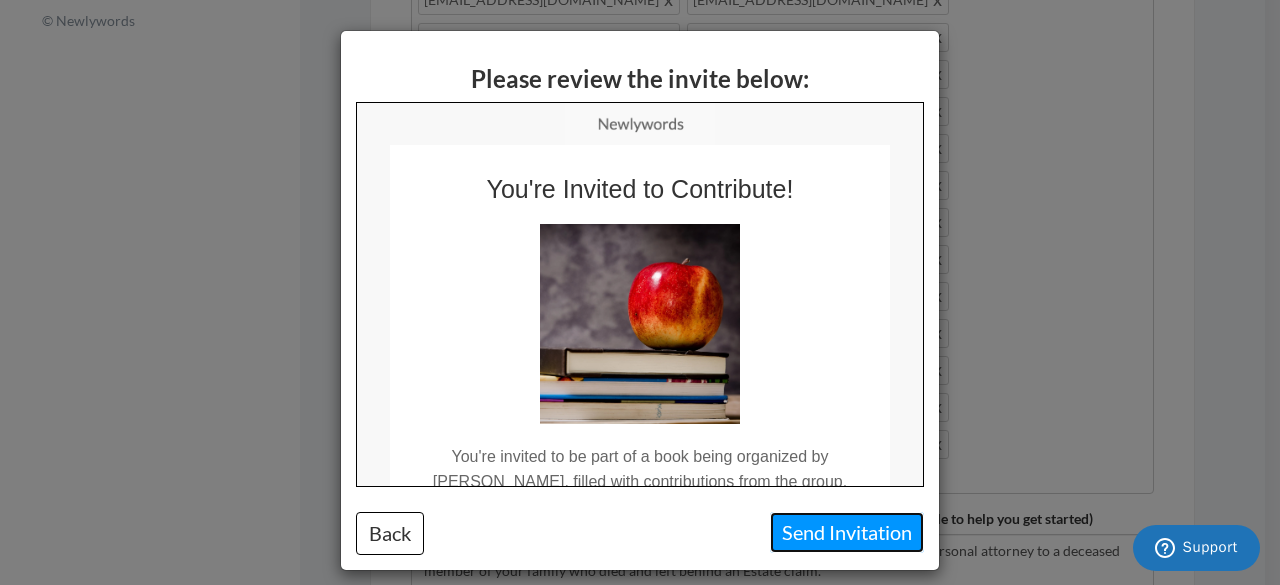 click on "Send Invitation" at bounding box center [847, 532] 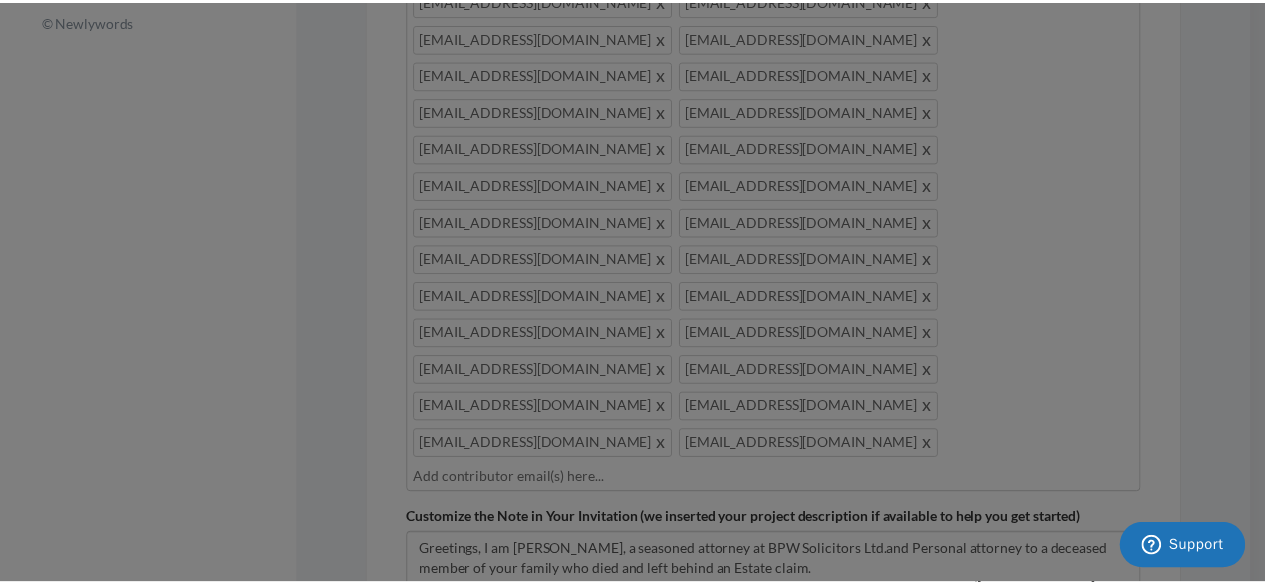 scroll, scrollTop: 0, scrollLeft: 0, axis: both 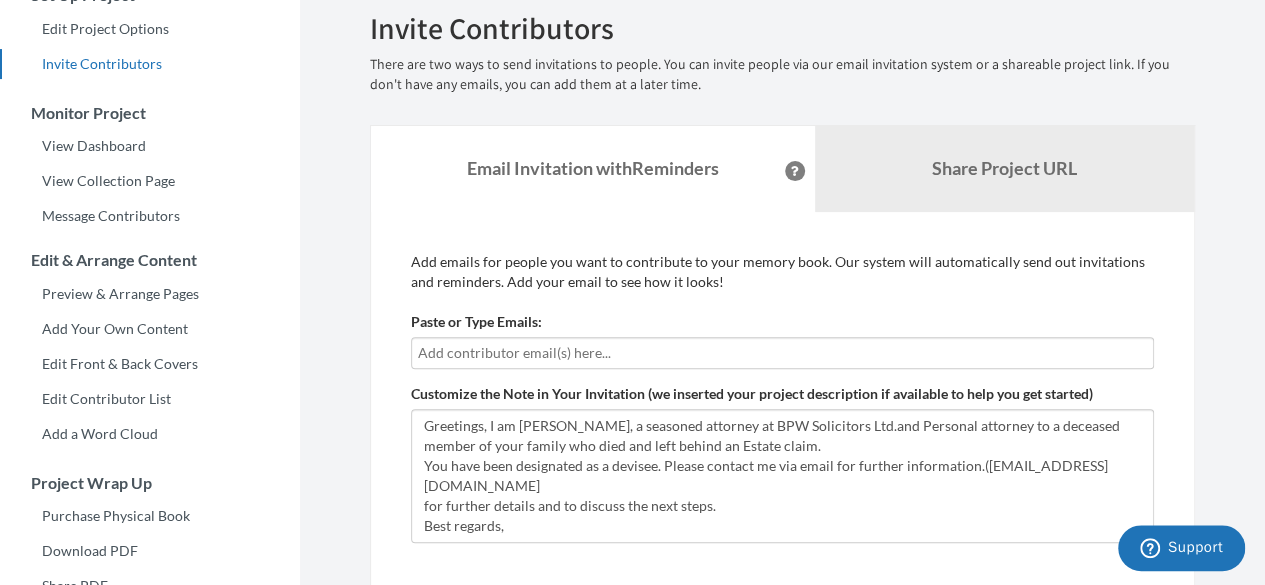 click at bounding box center [782, 353] 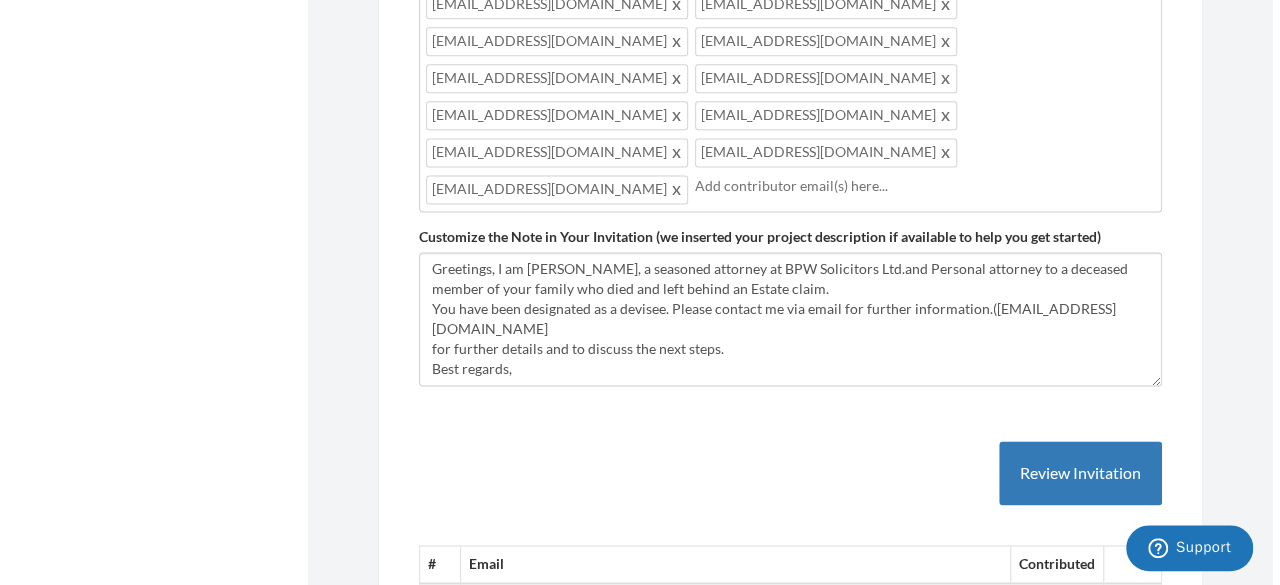 scroll, scrollTop: 1300, scrollLeft: 0, axis: vertical 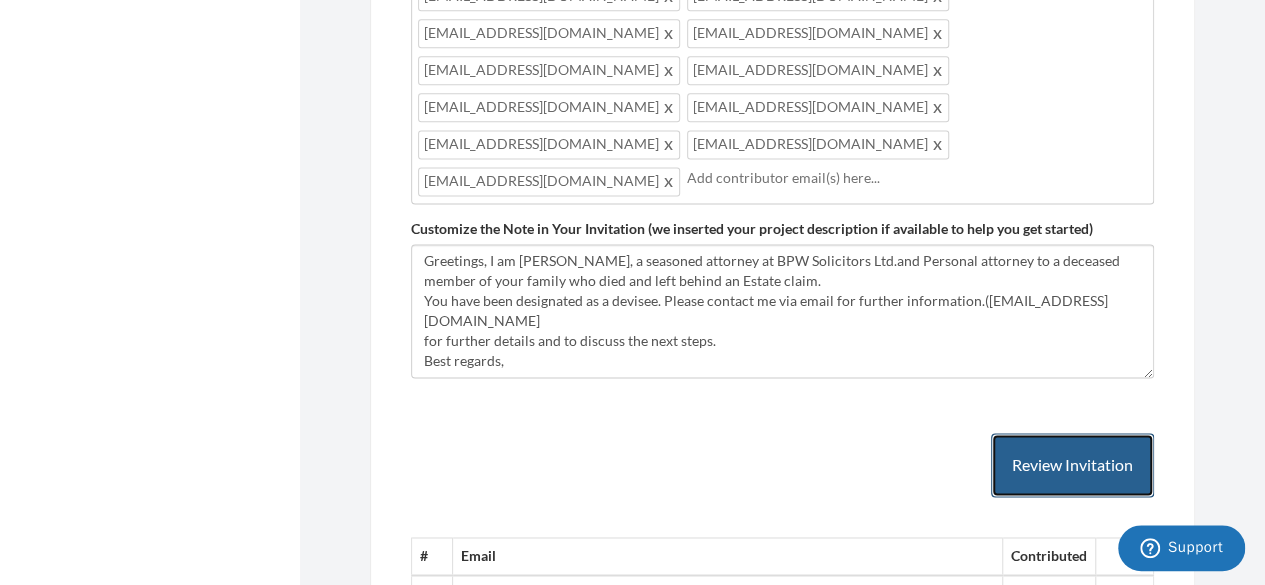 click on "Review Invitation" at bounding box center [1072, 465] 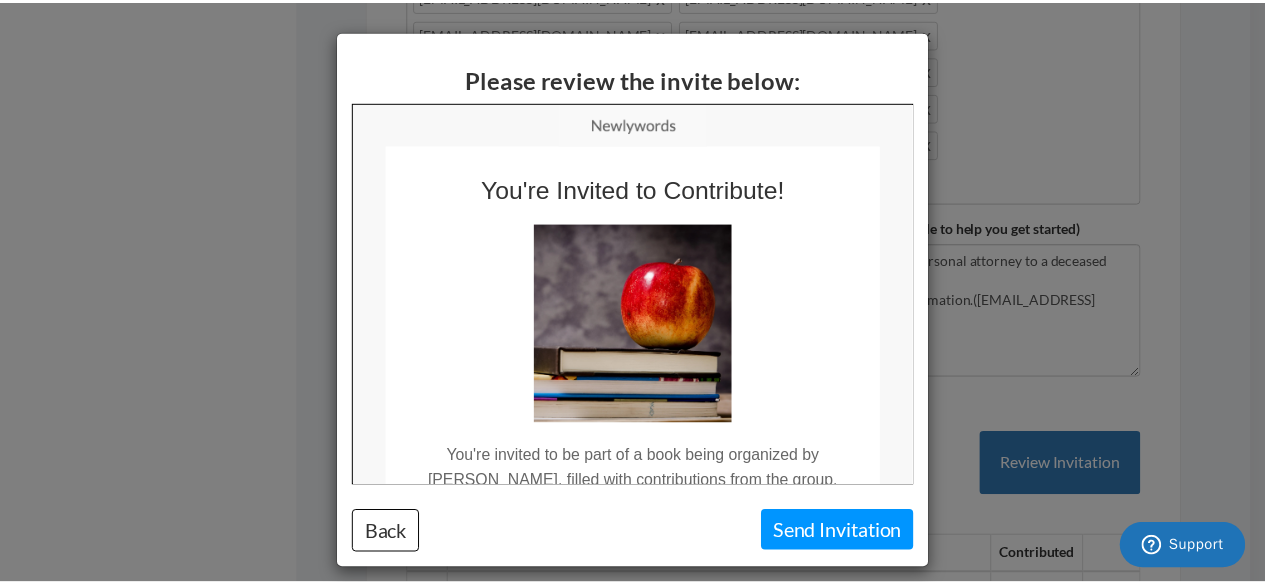 scroll, scrollTop: 0, scrollLeft: 0, axis: both 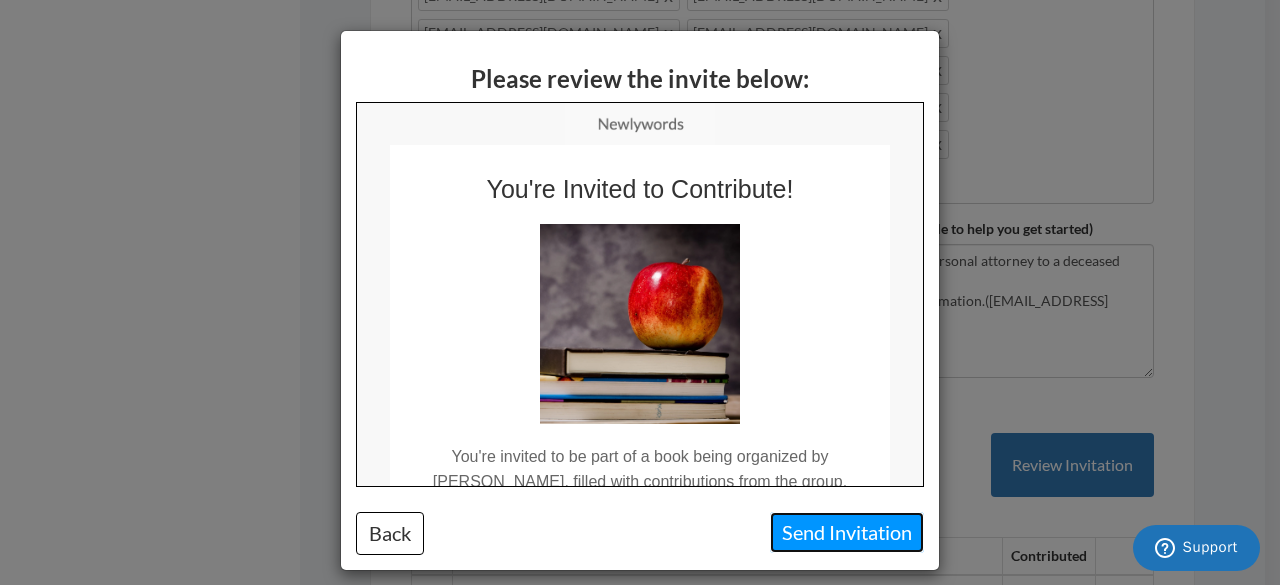 drag, startPoint x: 832, startPoint y: 523, endPoint x: 836, endPoint y: 443, distance: 80.09994 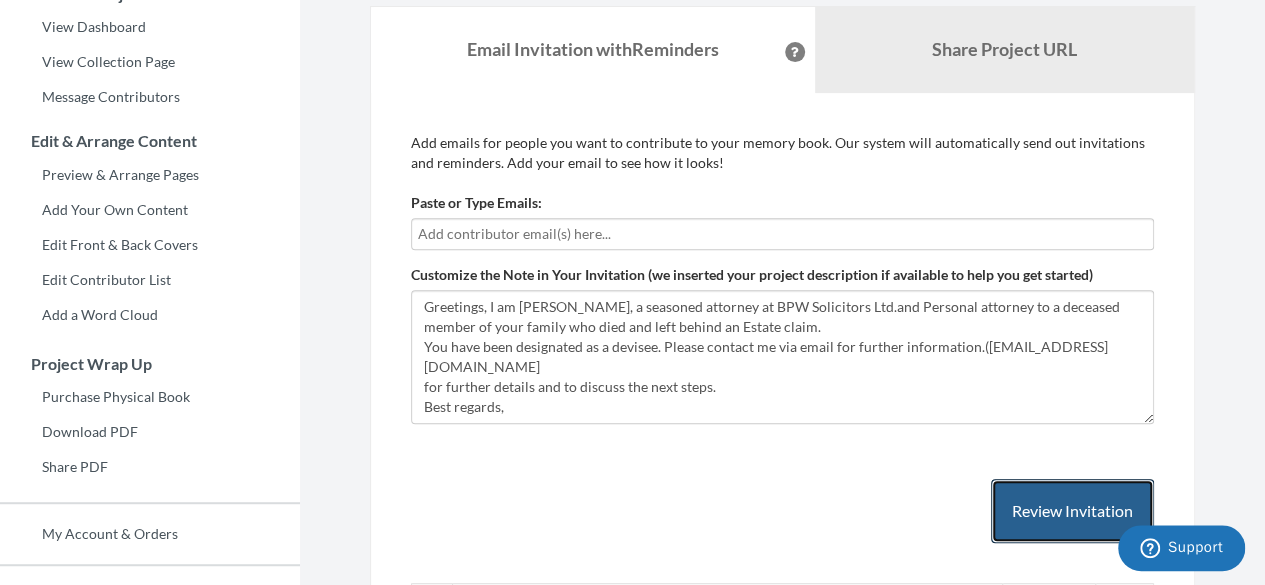 scroll, scrollTop: 300, scrollLeft: 0, axis: vertical 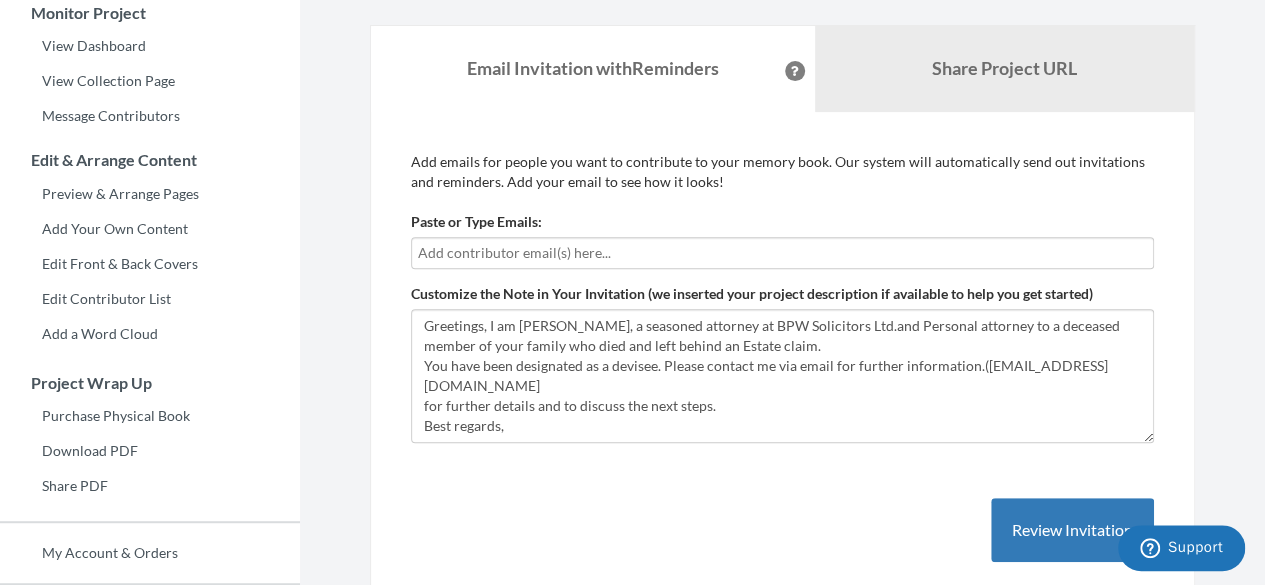 click at bounding box center [782, 253] 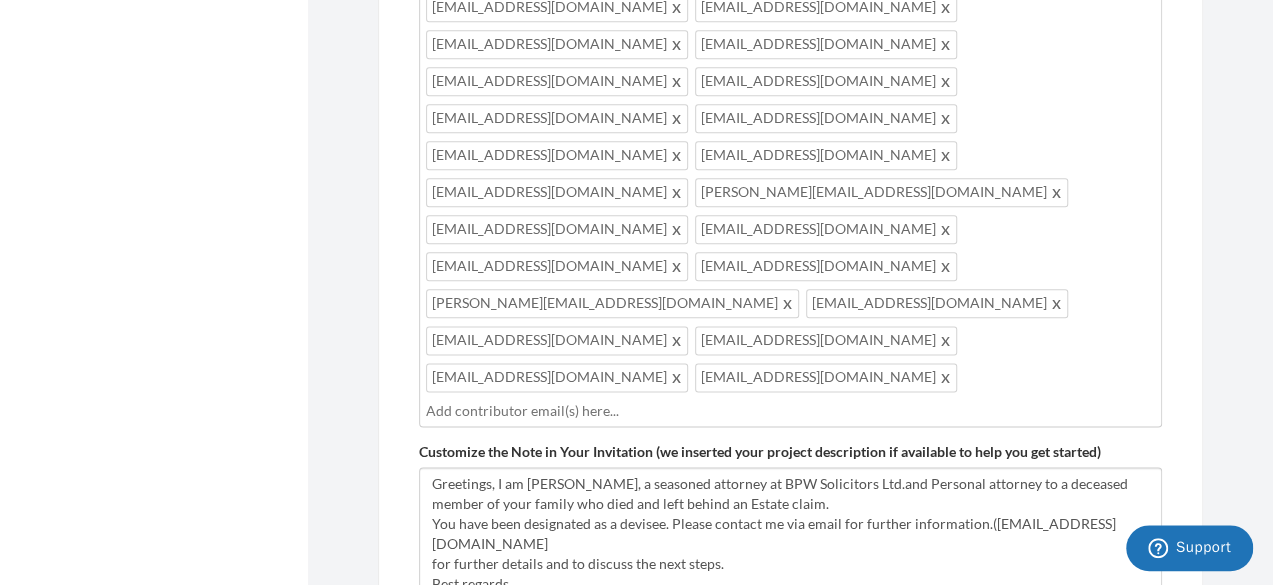 scroll, scrollTop: 1100, scrollLeft: 0, axis: vertical 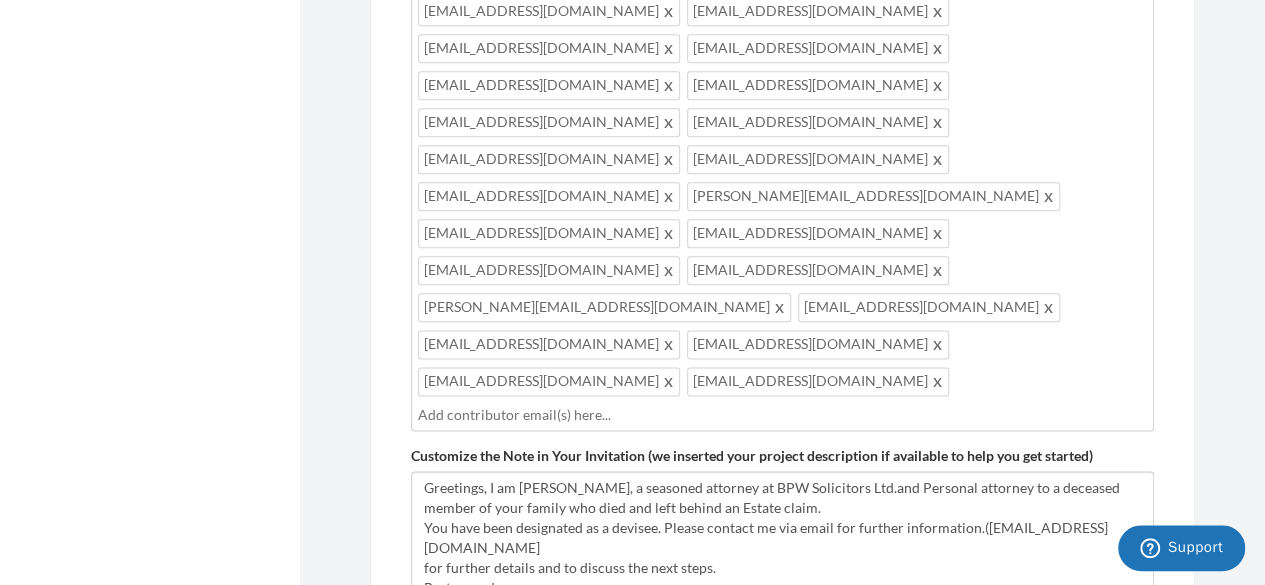 click on "Review Invitation" at bounding box center [1072, 692] 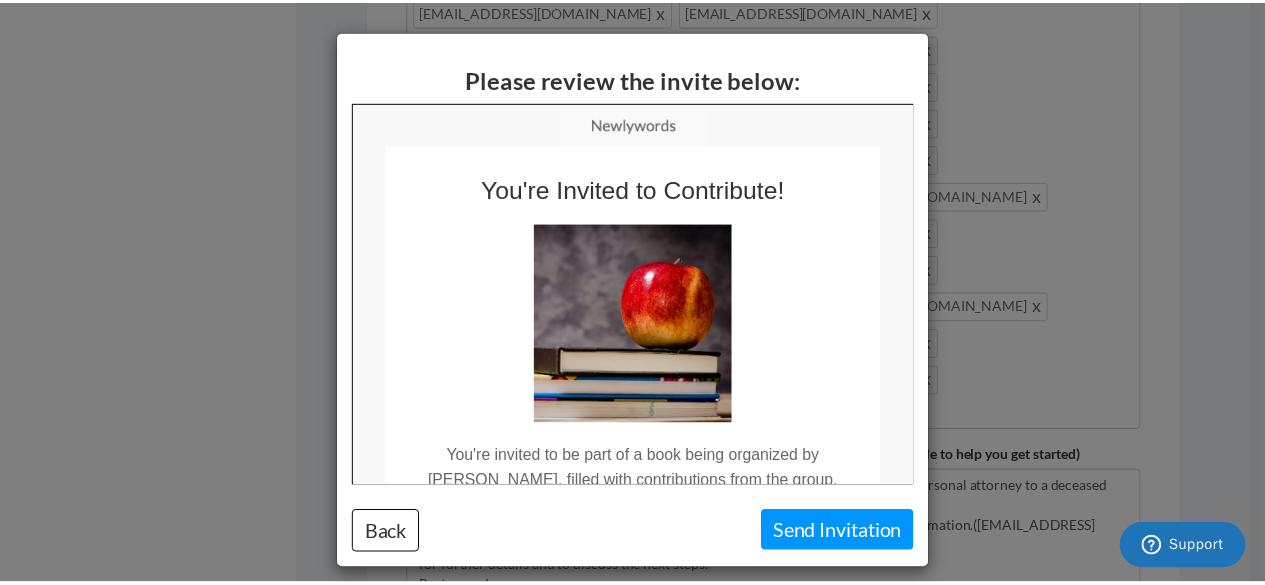 scroll, scrollTop: 0, scrollLeft: 0, axis: both 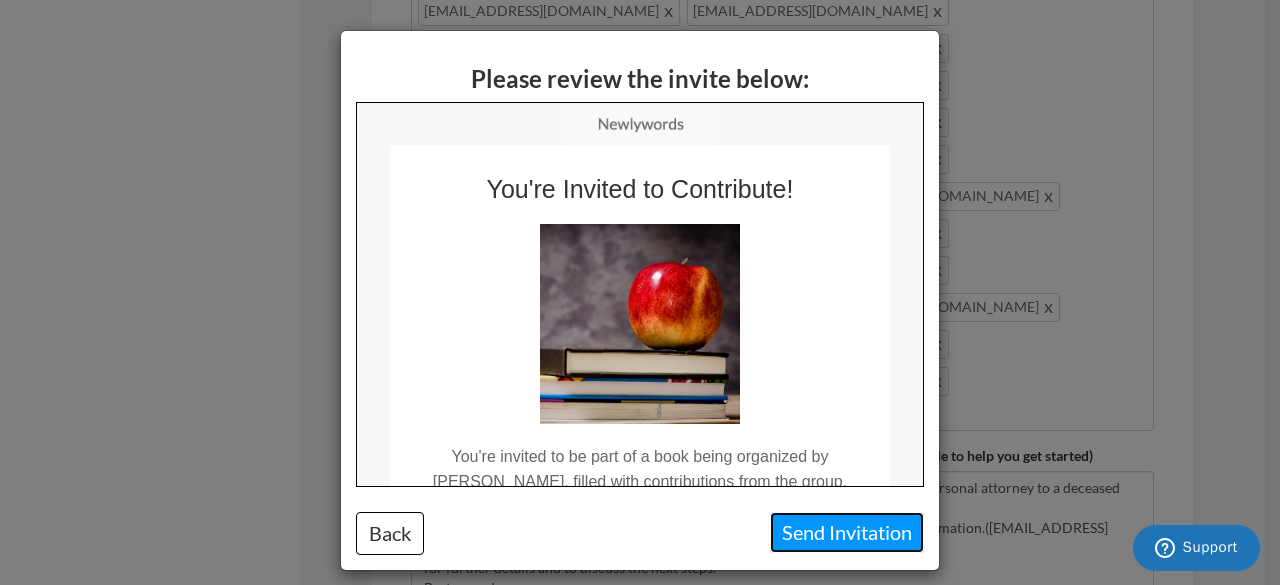 click on "Send Invitation" at bounding box center (847, 532) 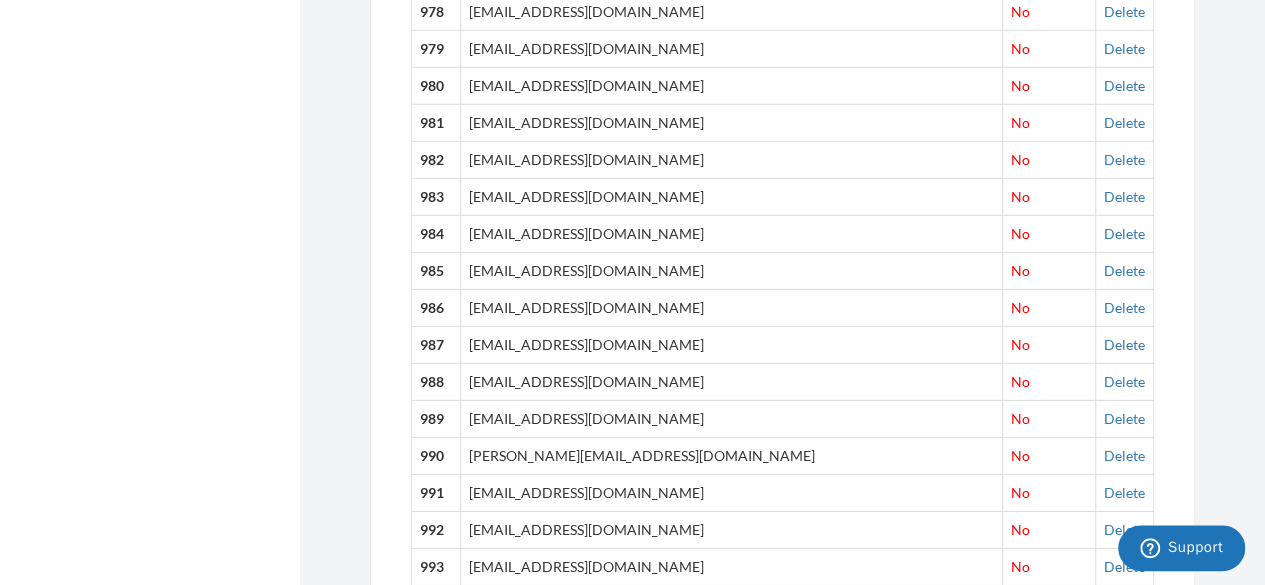 scroll, scrollTop: 37140, scrollLeft: 0, axis: vertical 